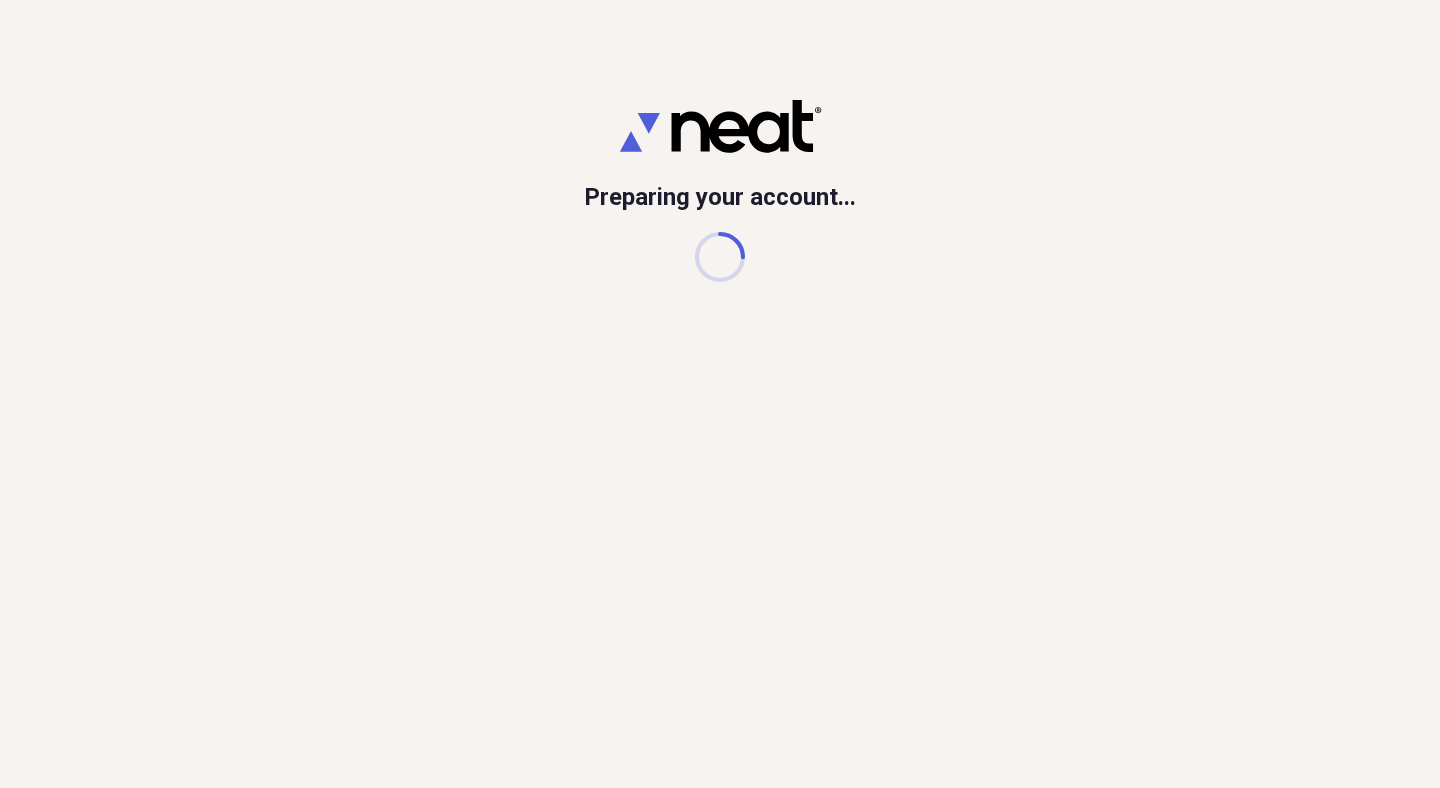 scroll, scrollTop: 0, scrollLeft: 0, axis: both 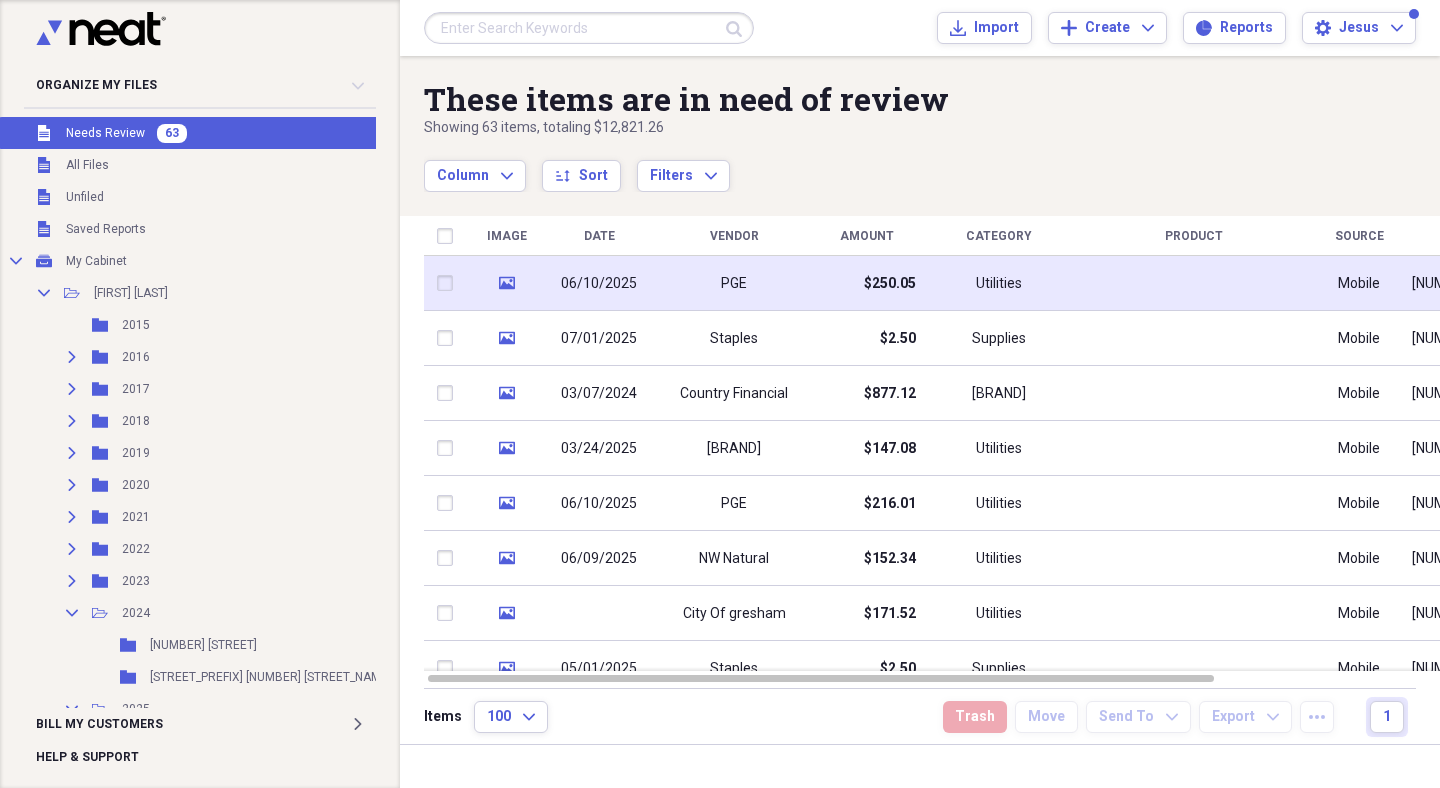 click on "PGE" at bounding box center [734, 283] 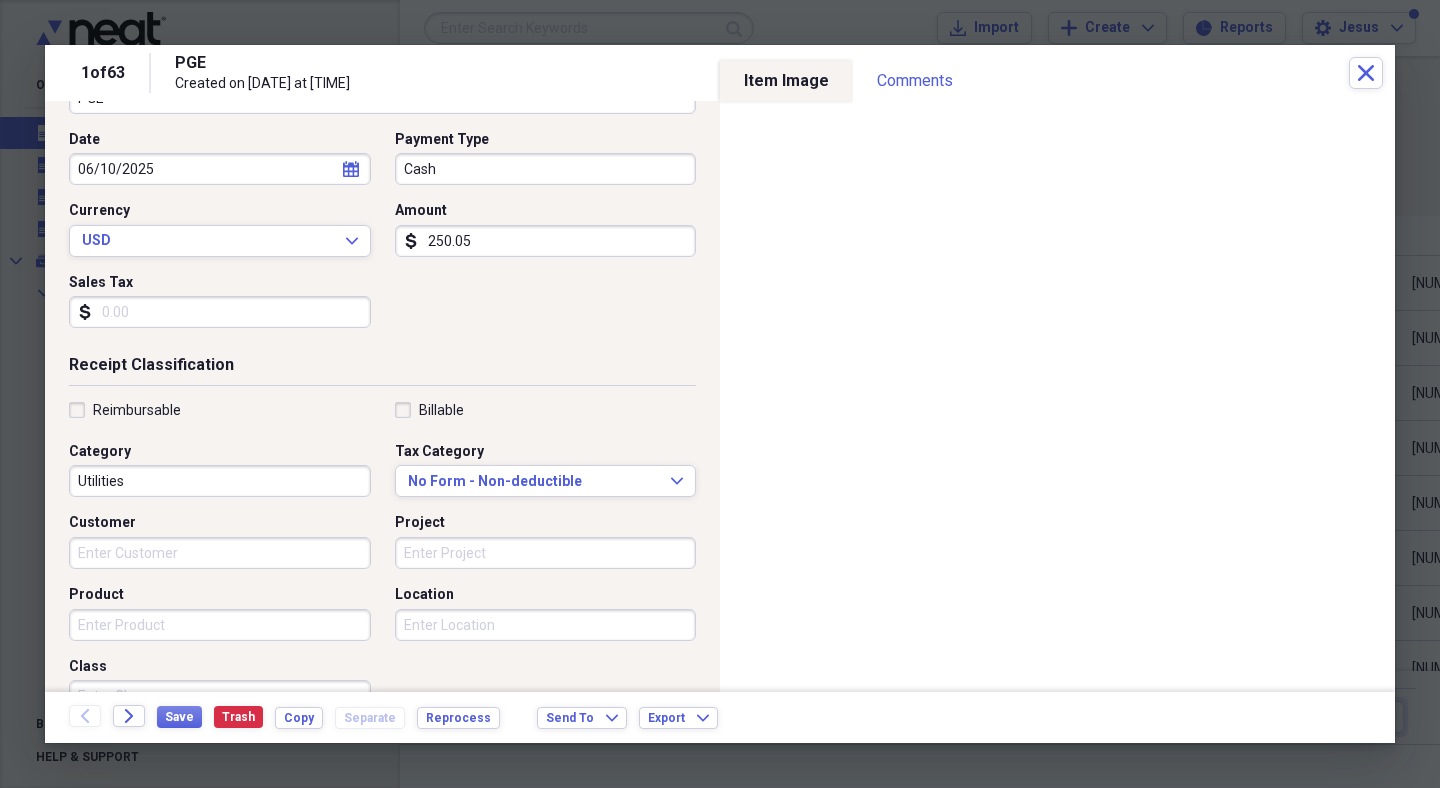 scroll, scrollTop: 207, scrollLeft: 0, axis: vertical 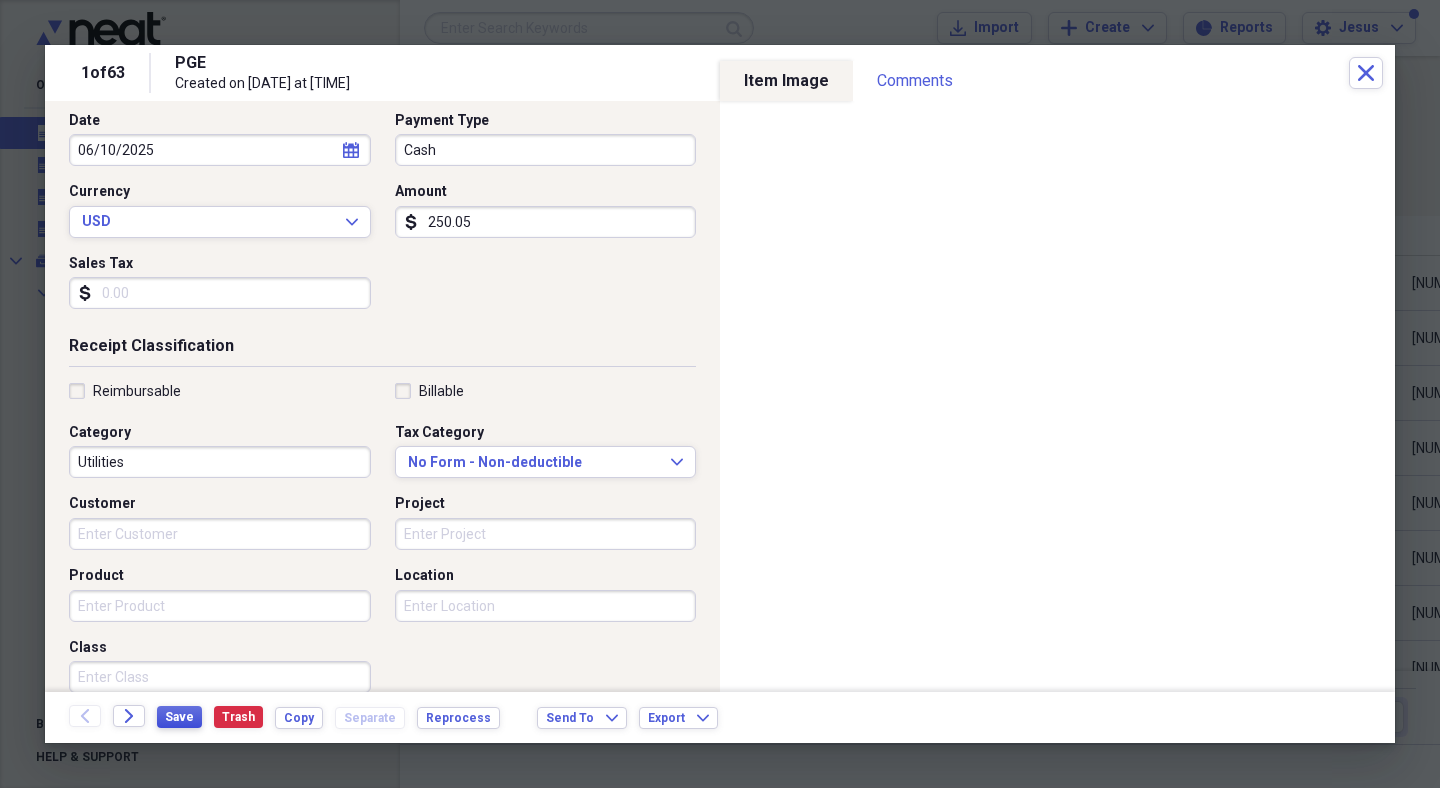 click on "Save" at bounding box center [179, 717] 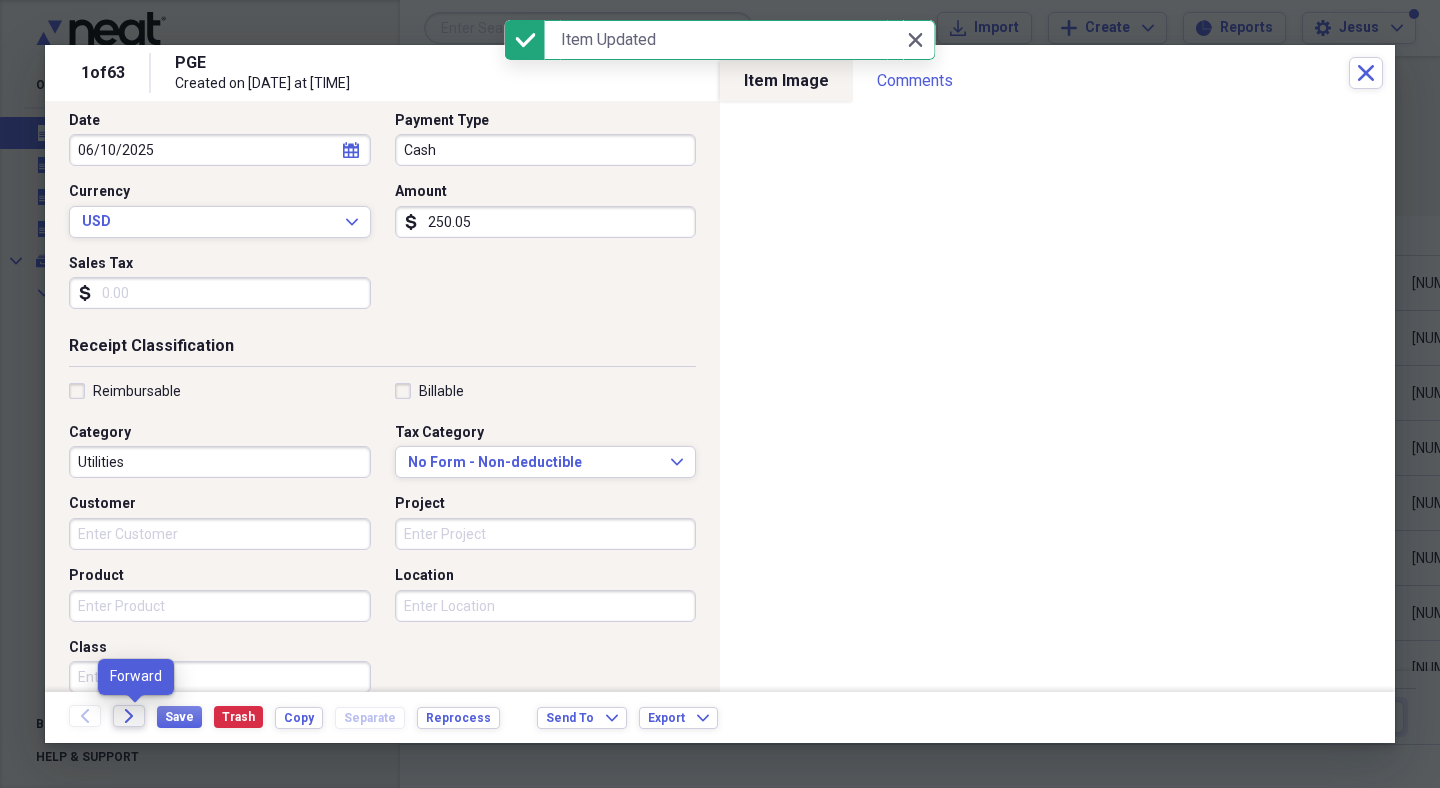 click on "Forward" at bounding box center [129, 716] 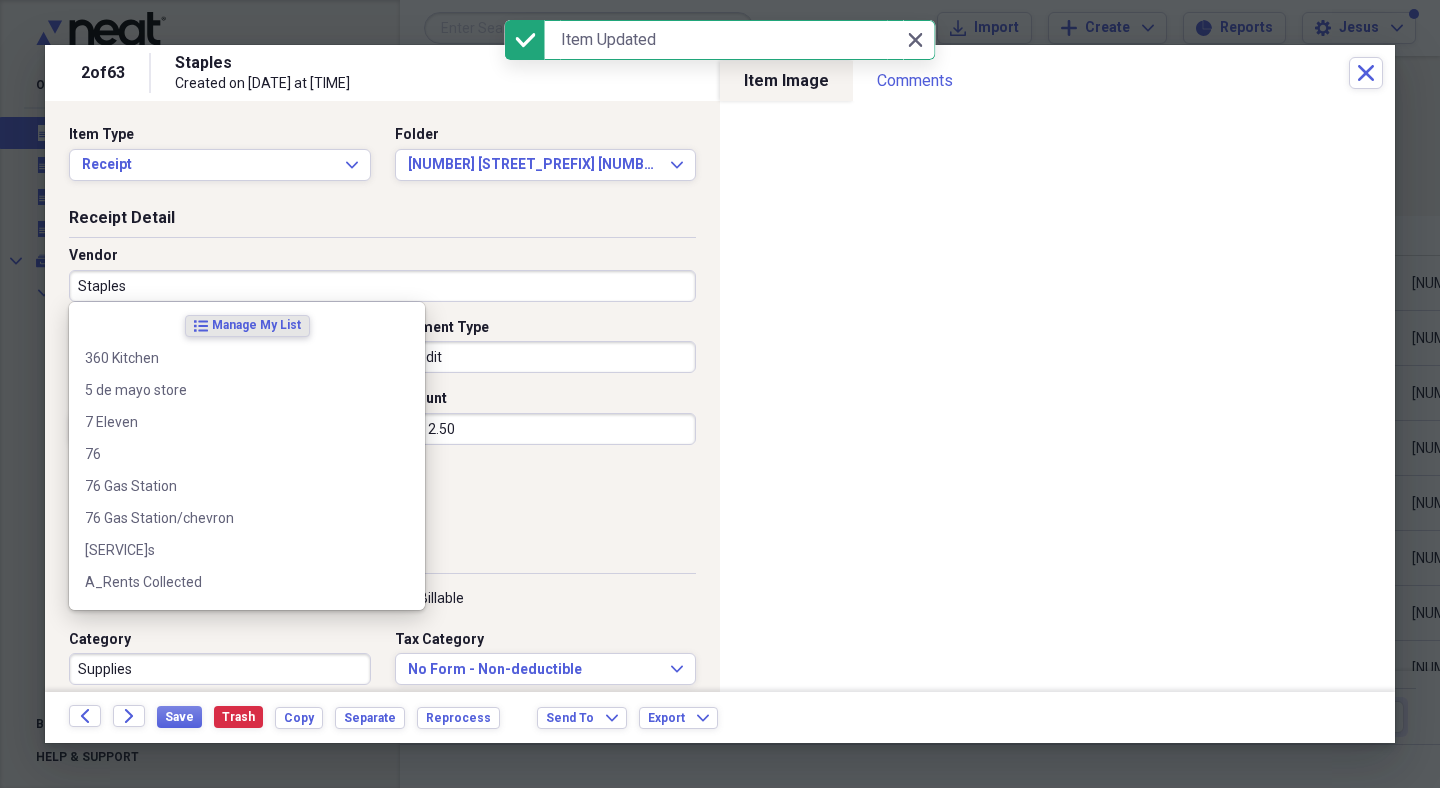 click on "Staples" at bounding box center [382, 286] 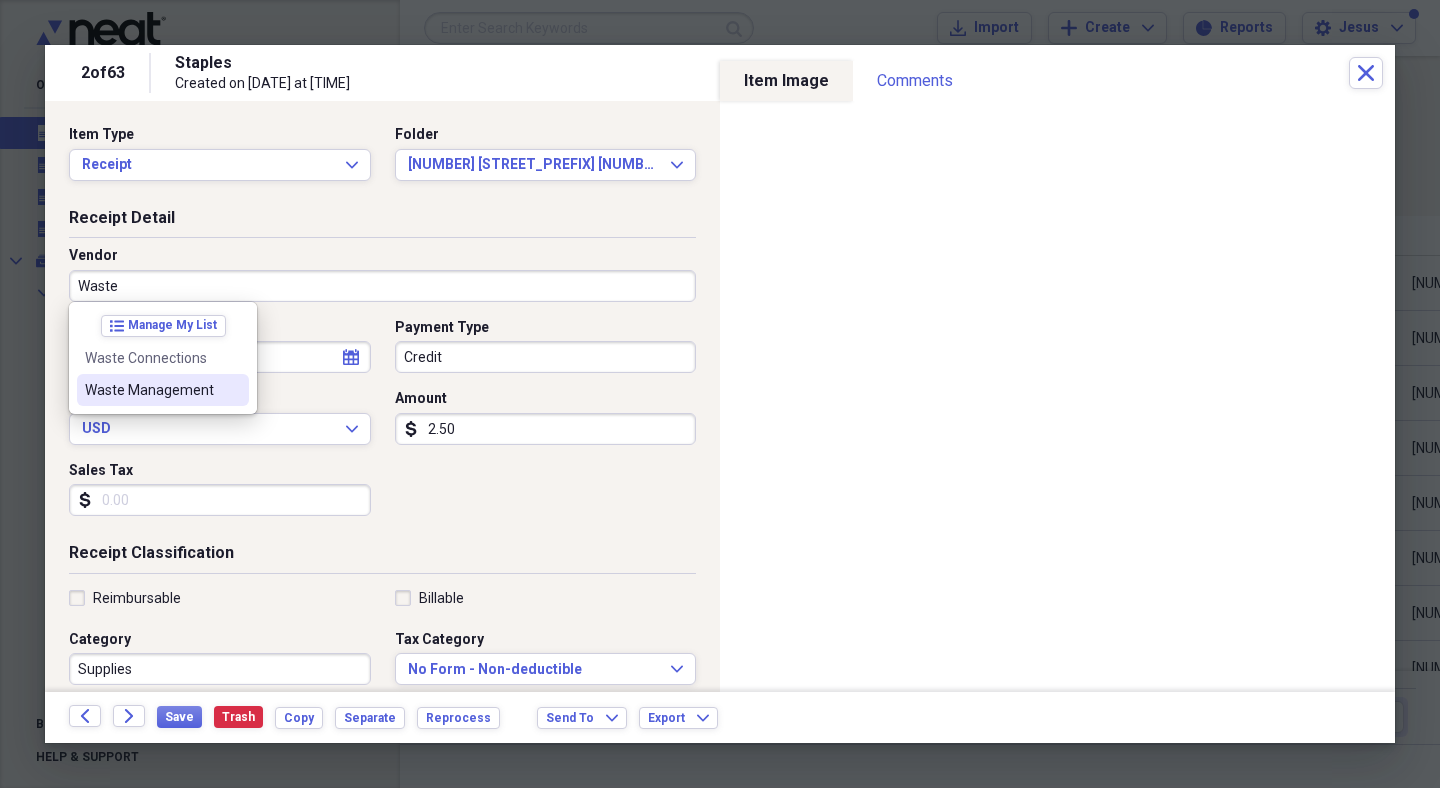 click on "Waste Management" at bounding box center (151, 390) 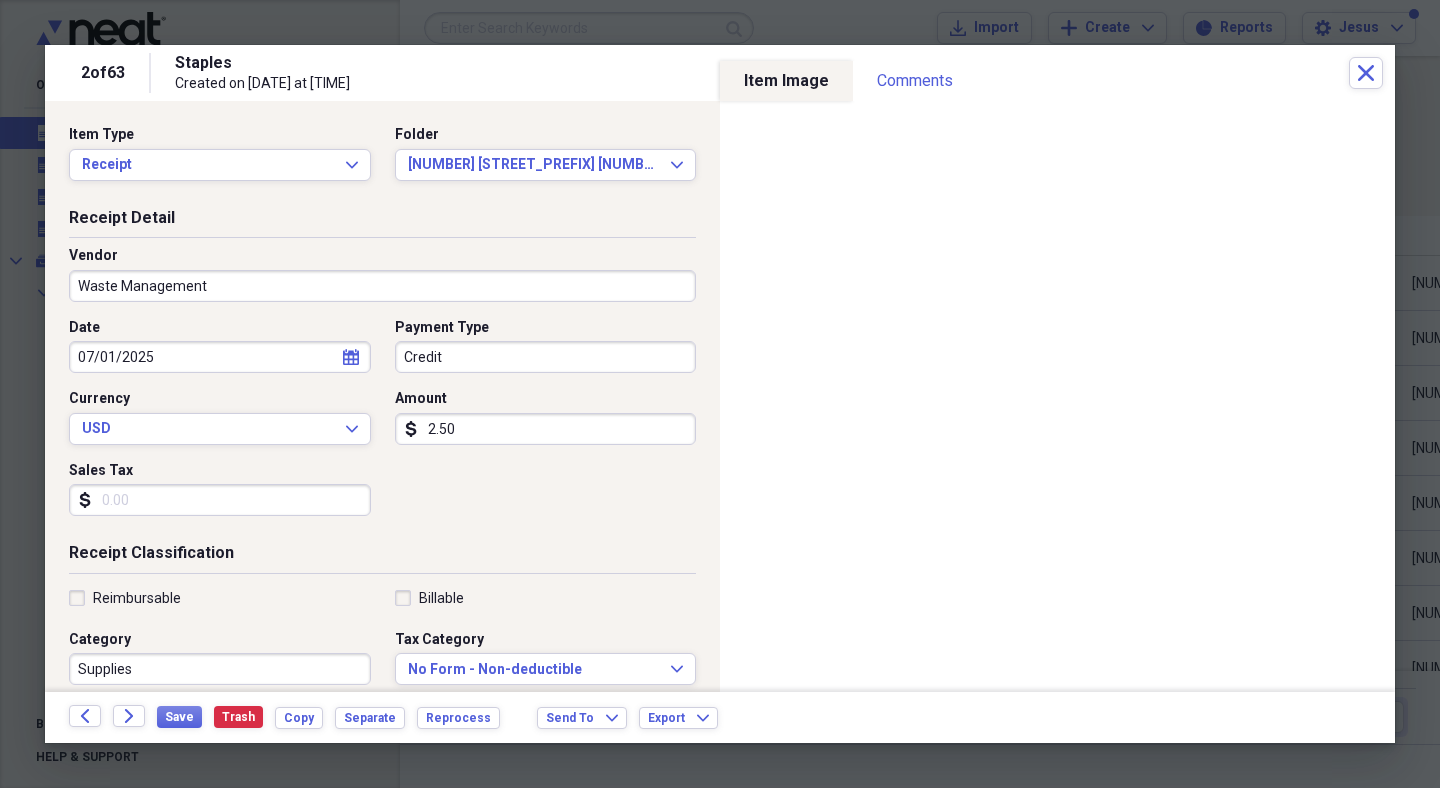 type on "Utilities" 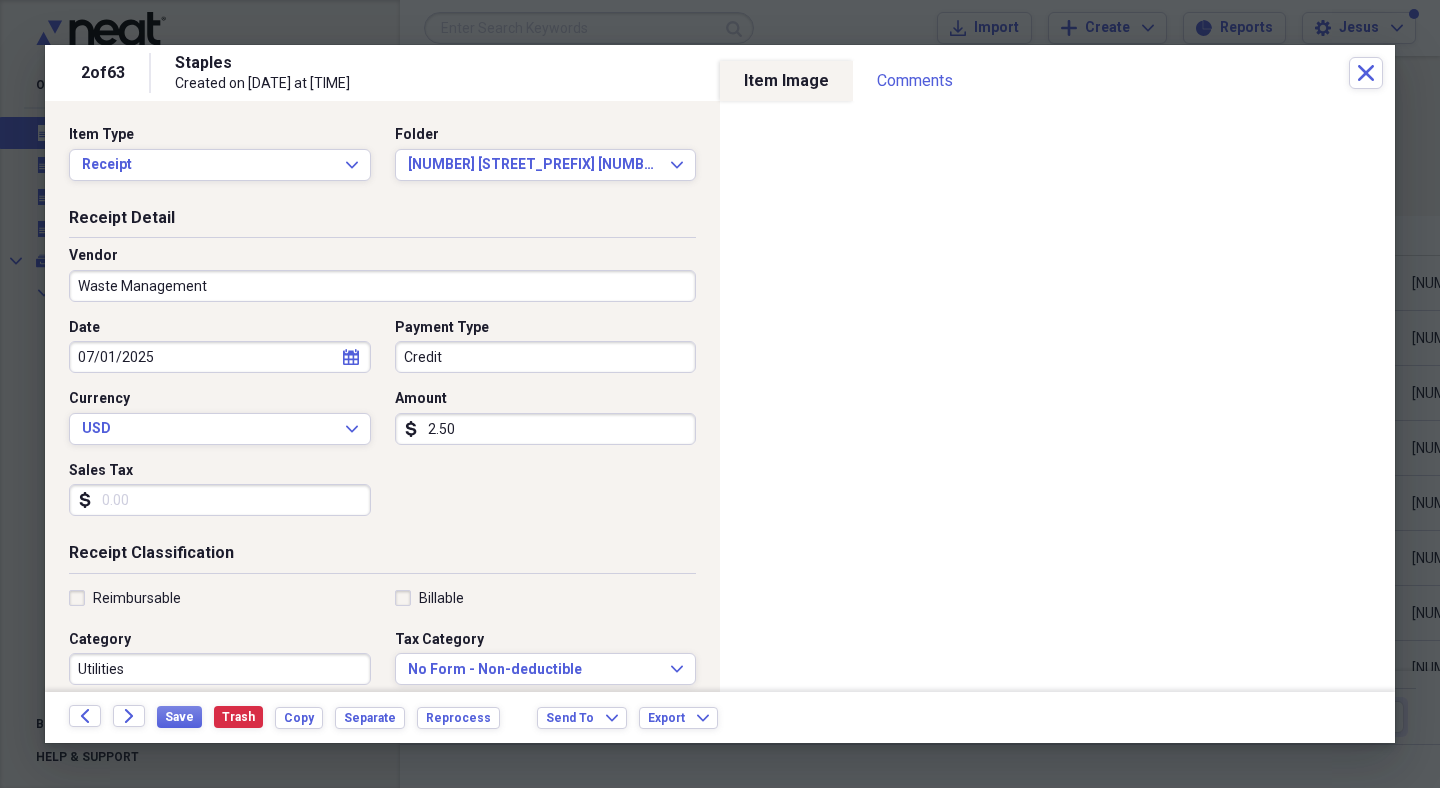 click on "2.50" at bounding box center (546, 429) 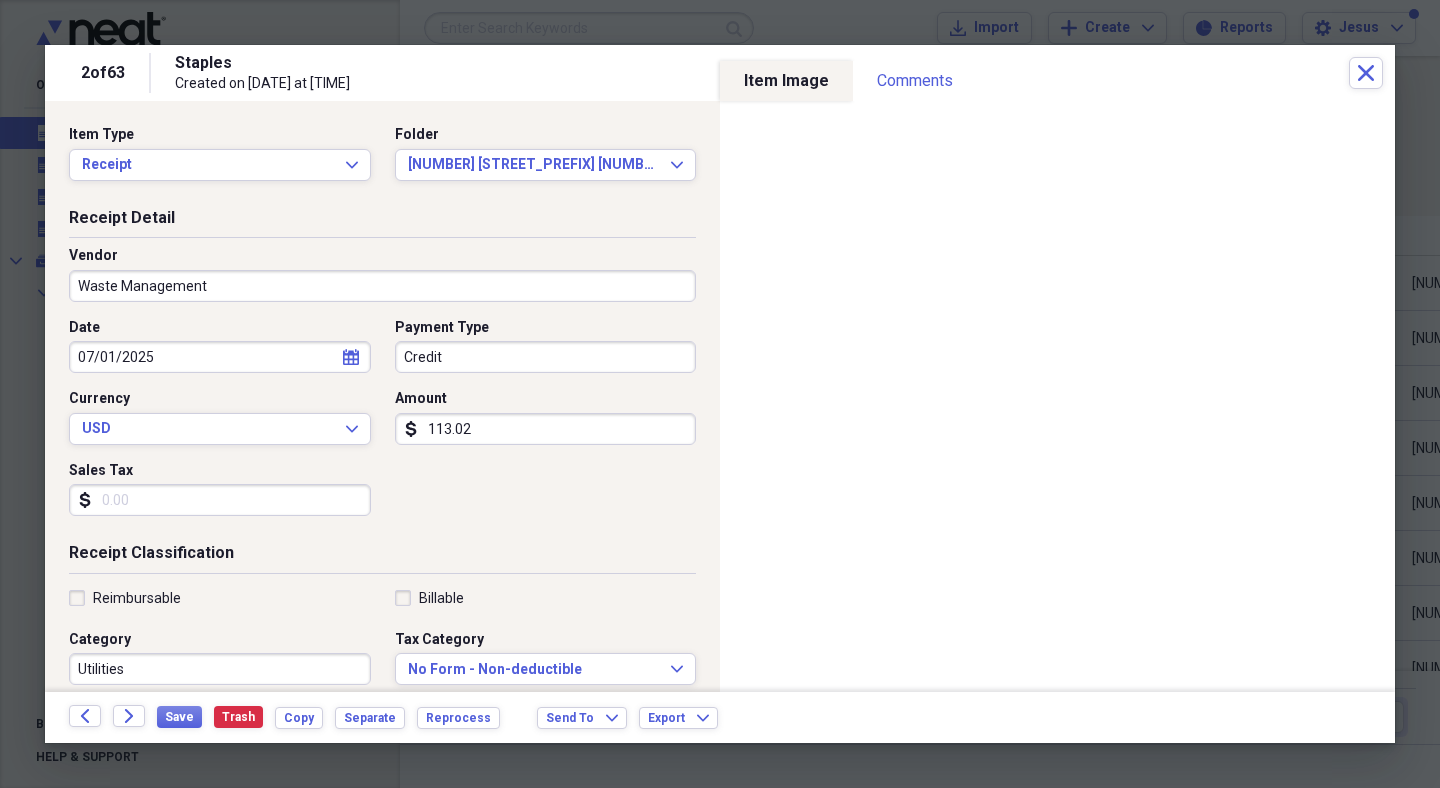 type on "113.02" 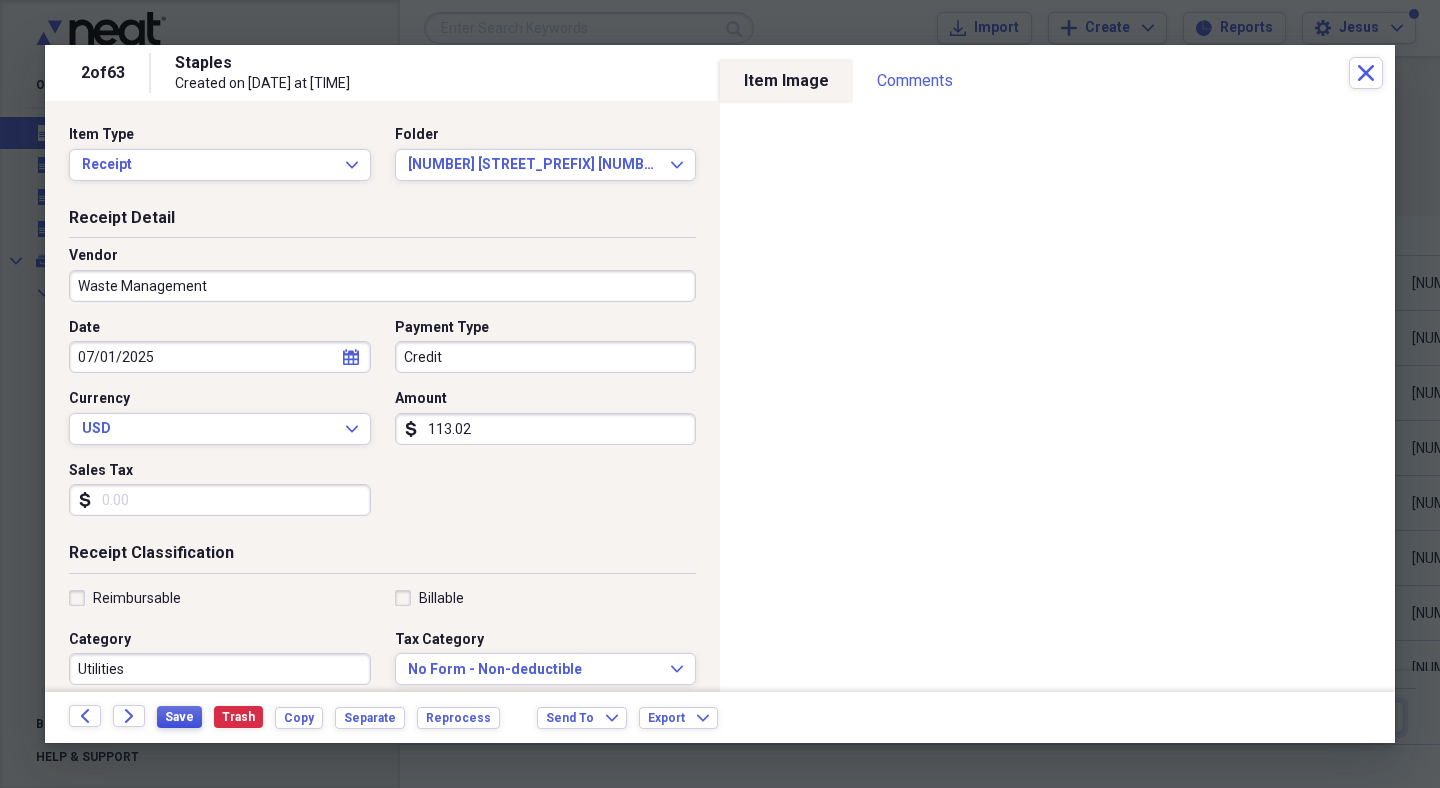 click on "Save" at bounding box center [179, 717] 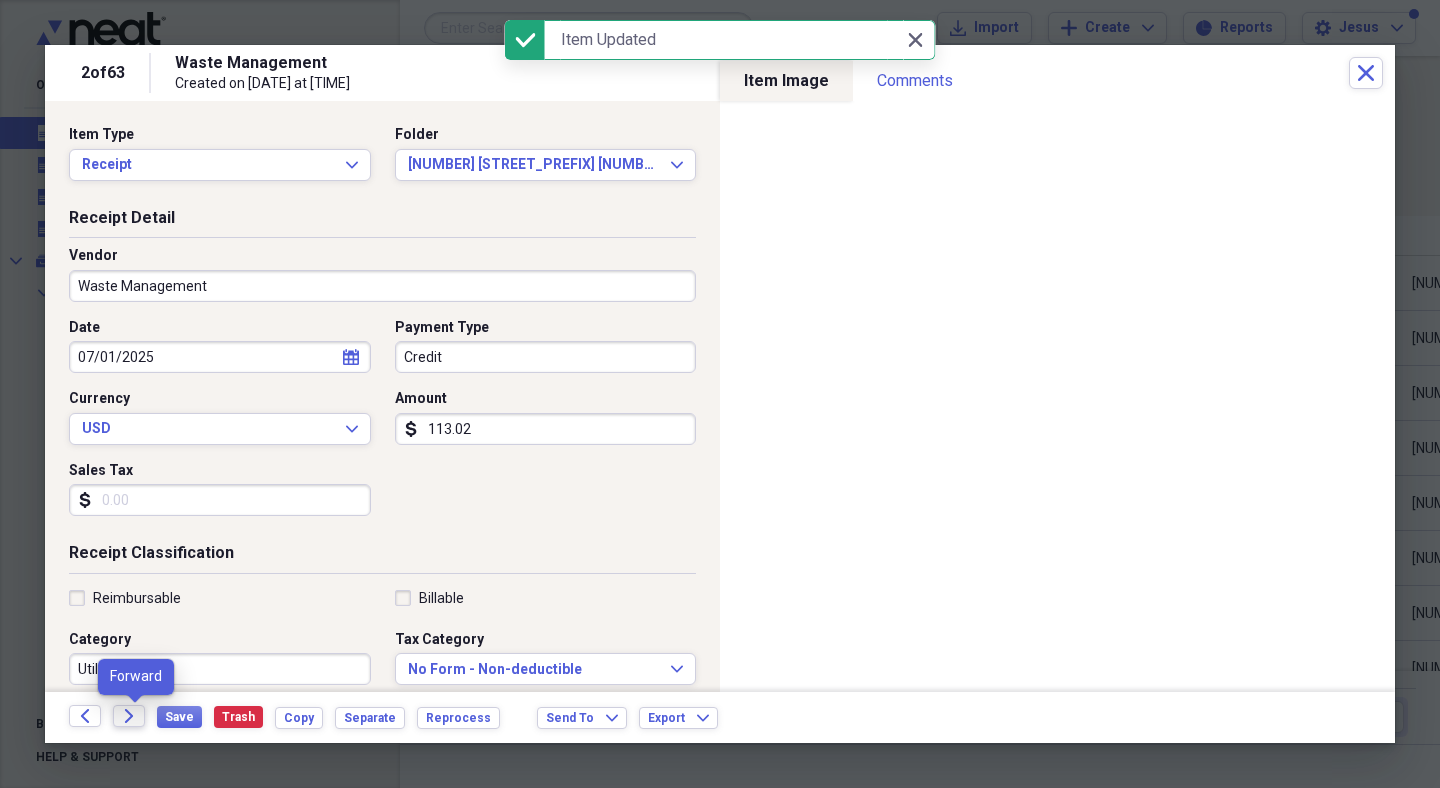 click on "Forward" 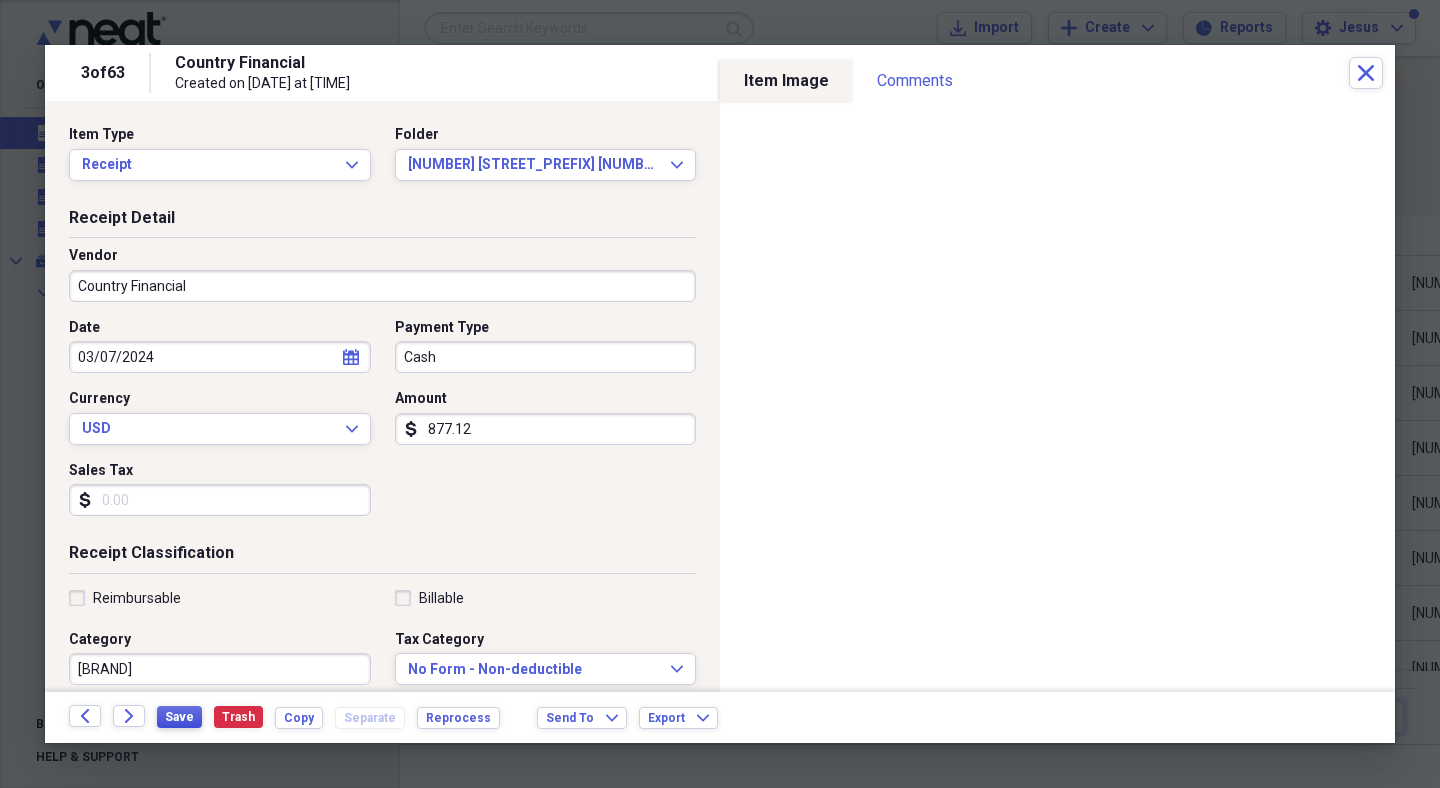click on "Save" at bounding box center [179, 717] 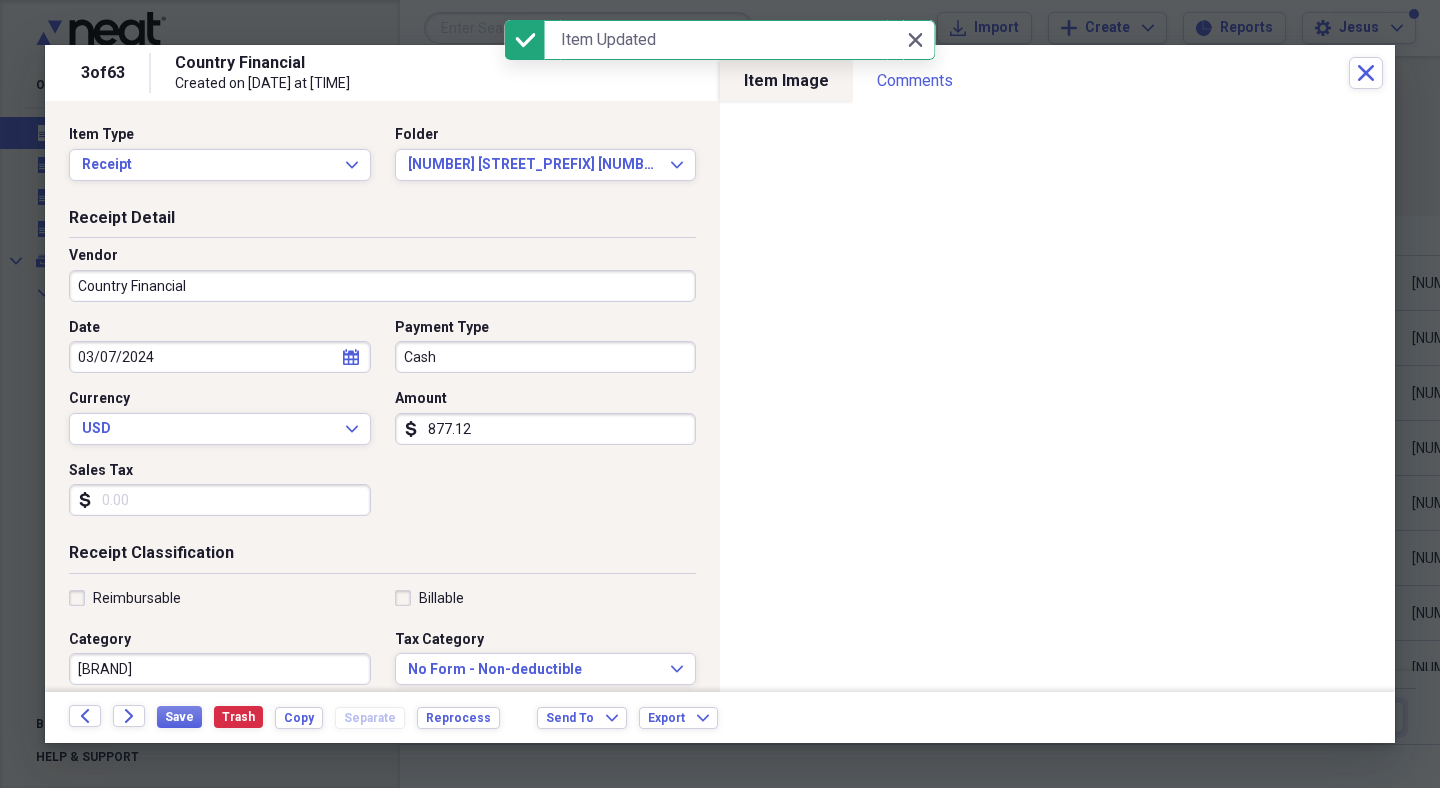 click on "calendar Calendar" at bounding box center (351, 357) 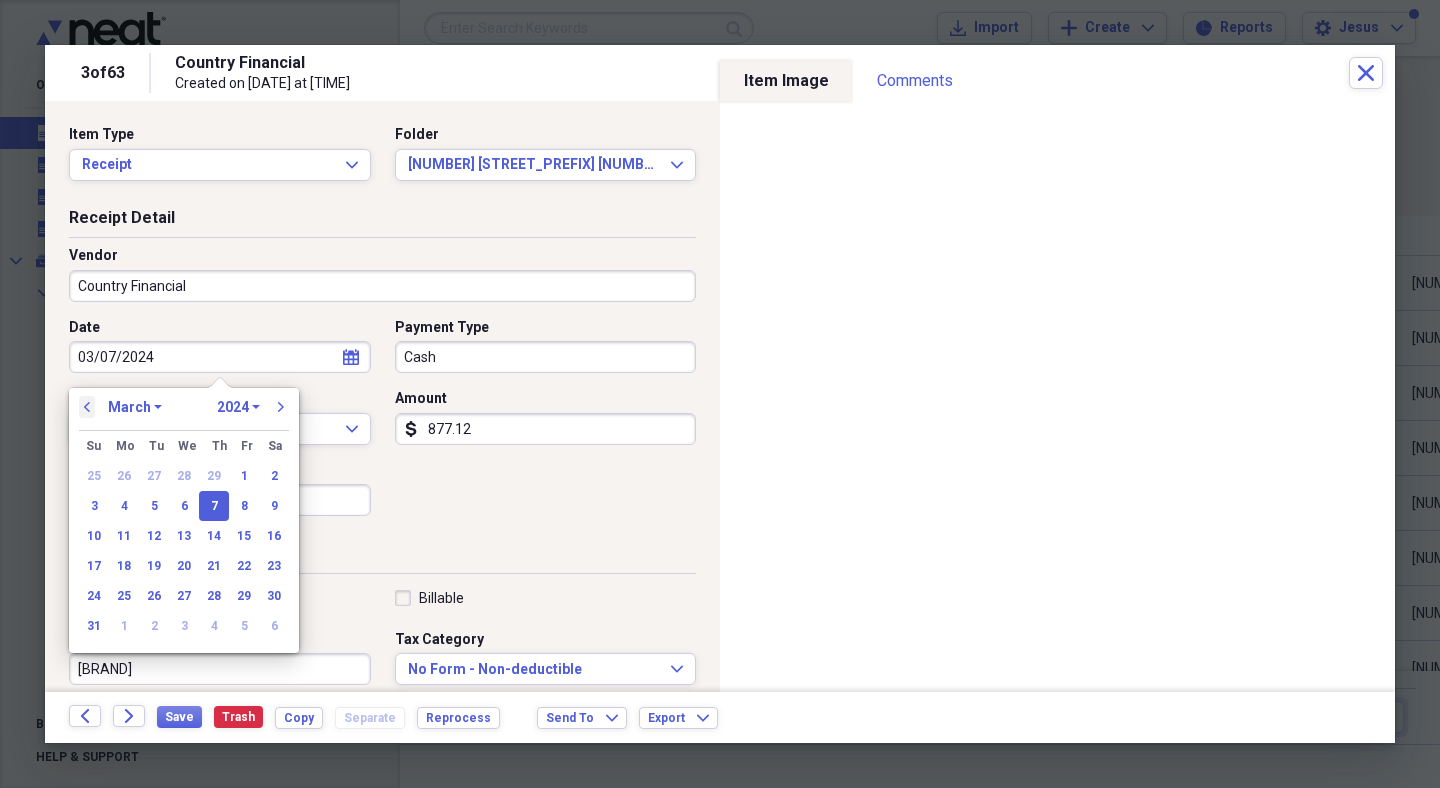 click on "previous" at bounding box center [87, 407] 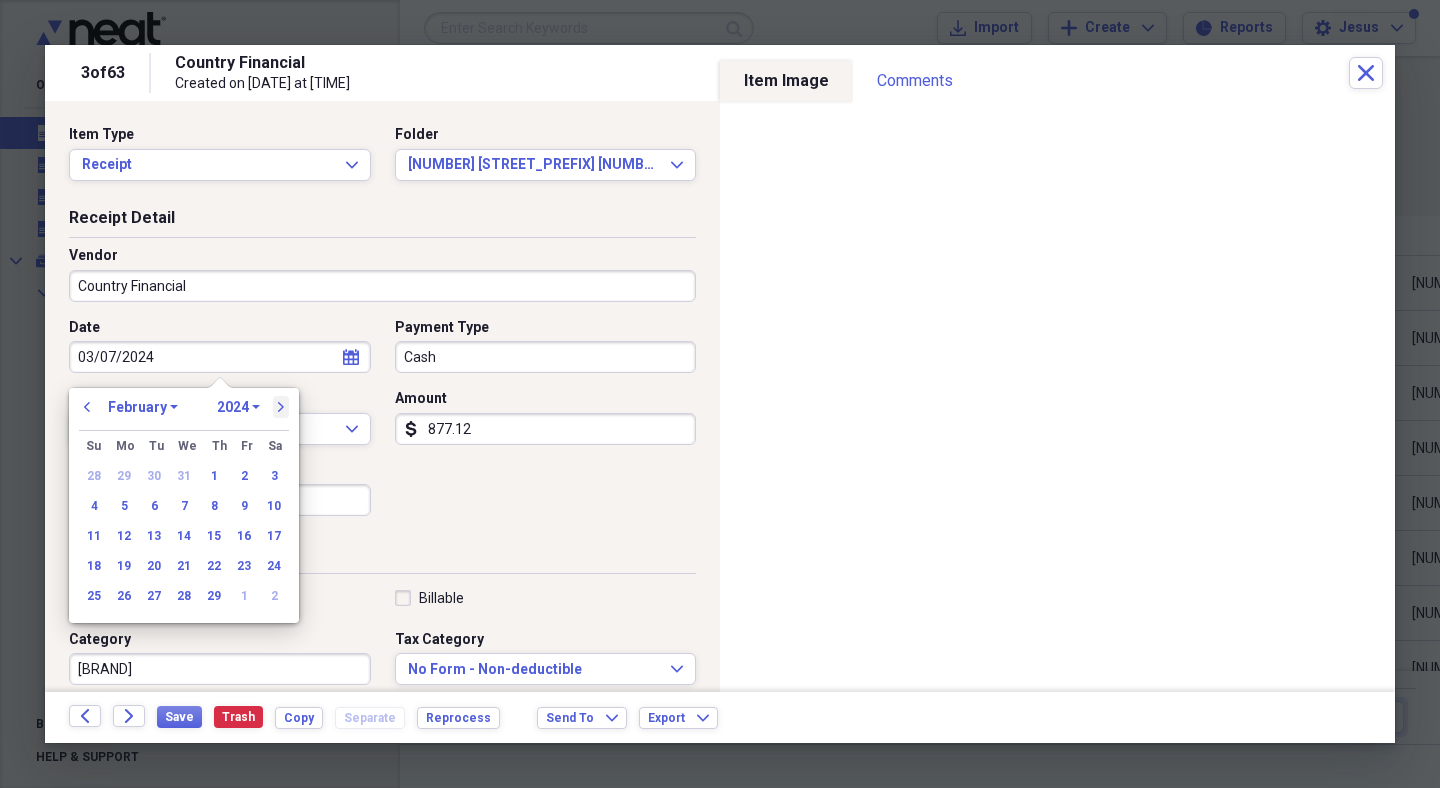 click on "next" at bounding box center [281, 407] 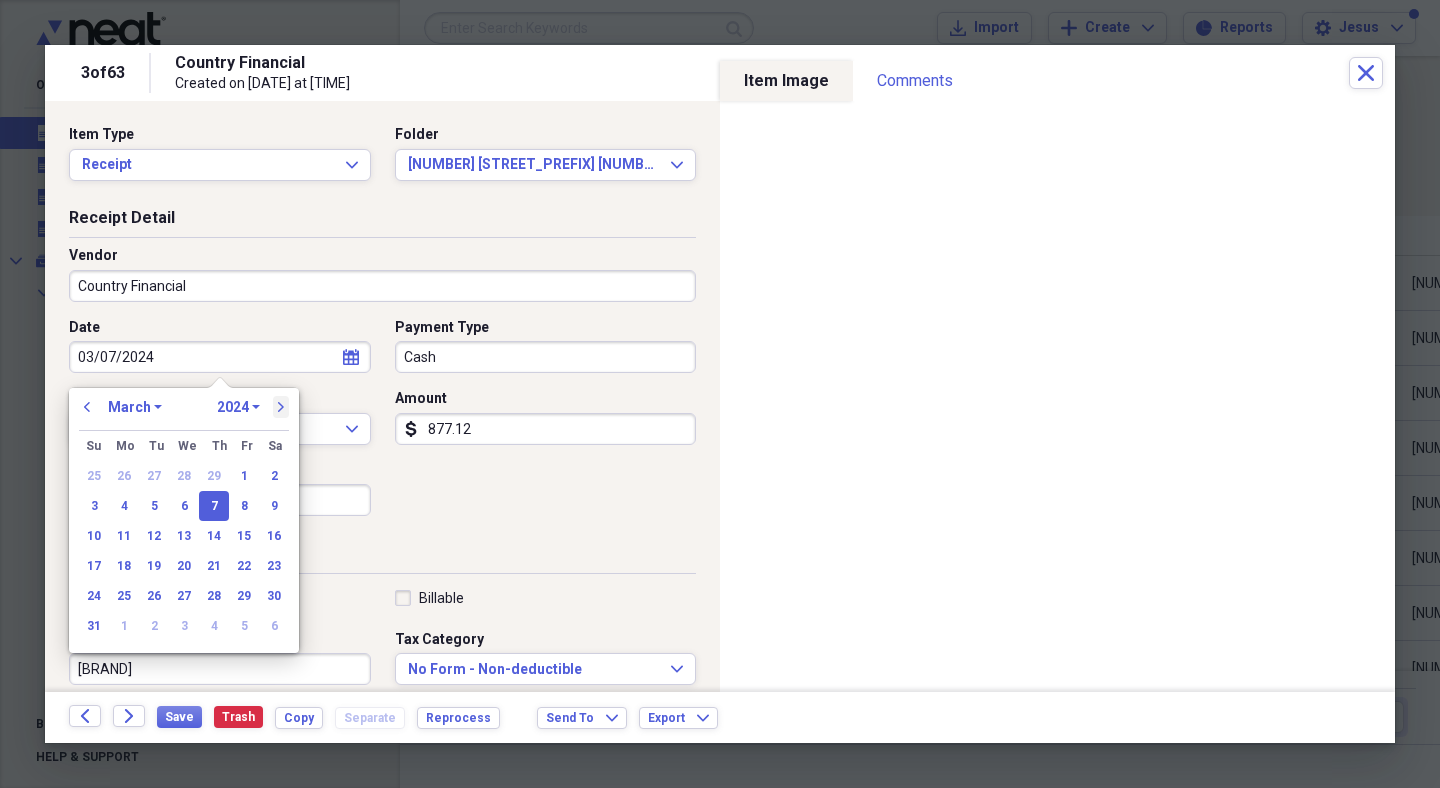 click on "next" at bounding box center [281, 407] 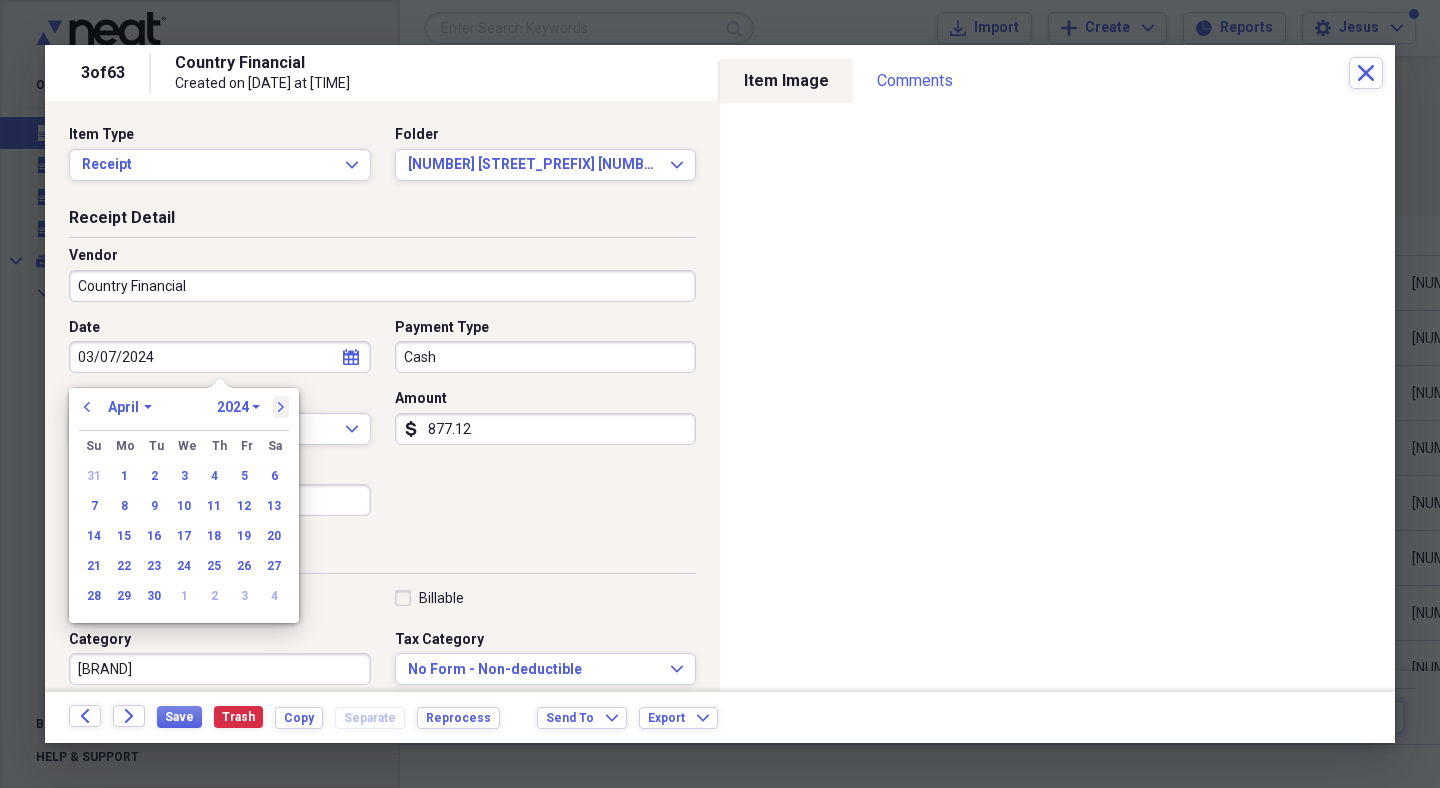 click on "next" at bounding box center (281, 407) 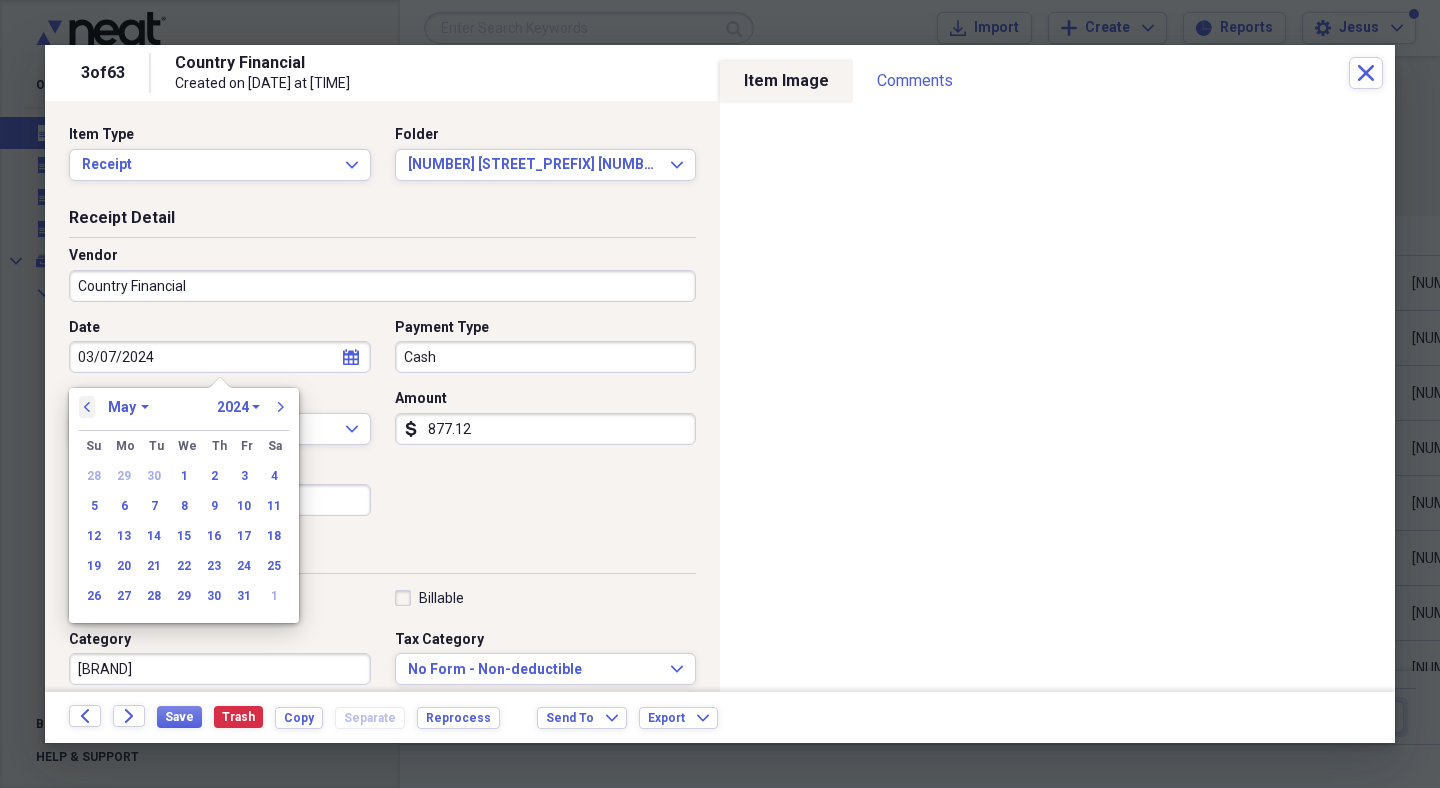click on "previous" at bounding box center (87, 407) 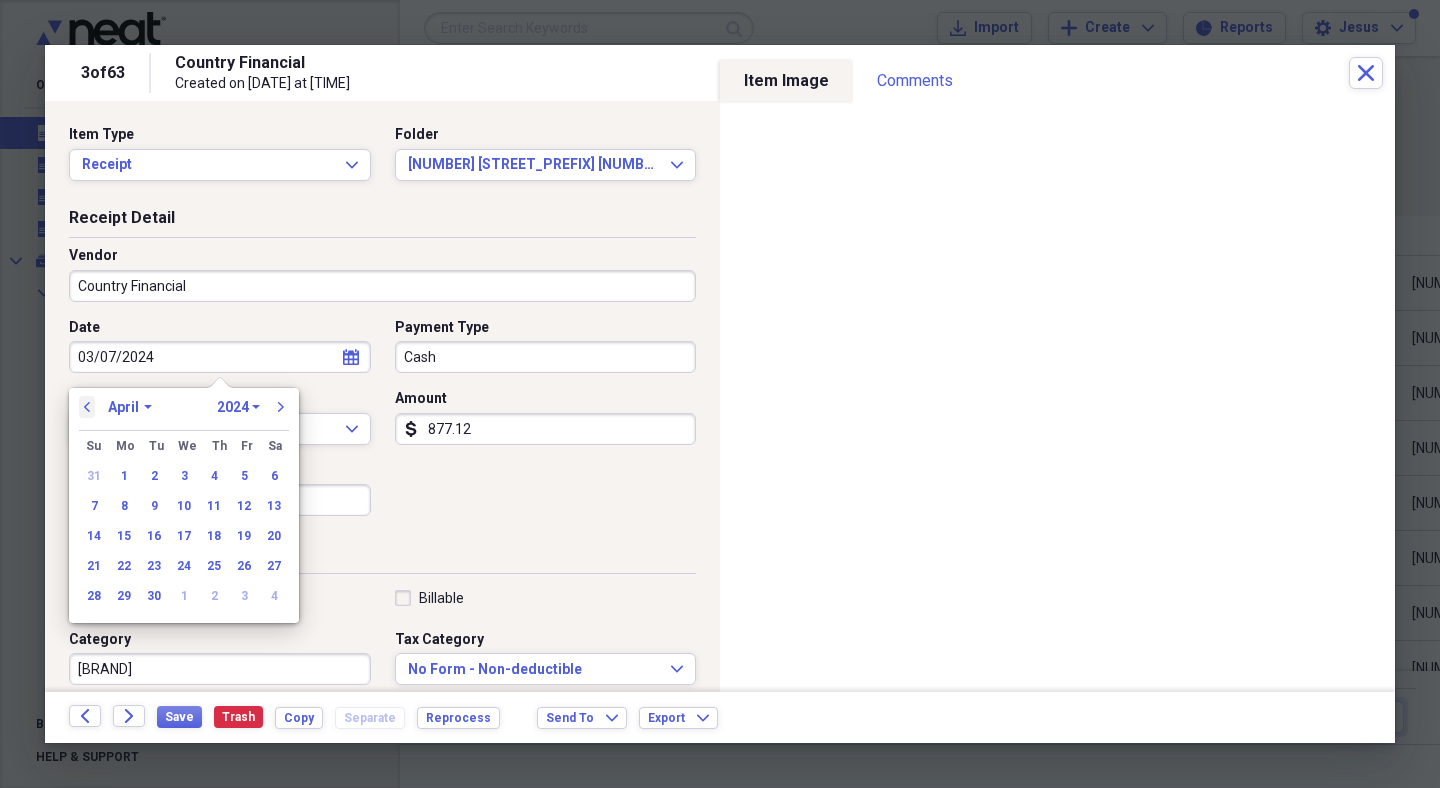 click on "previous" at bounding box center (87, 407) 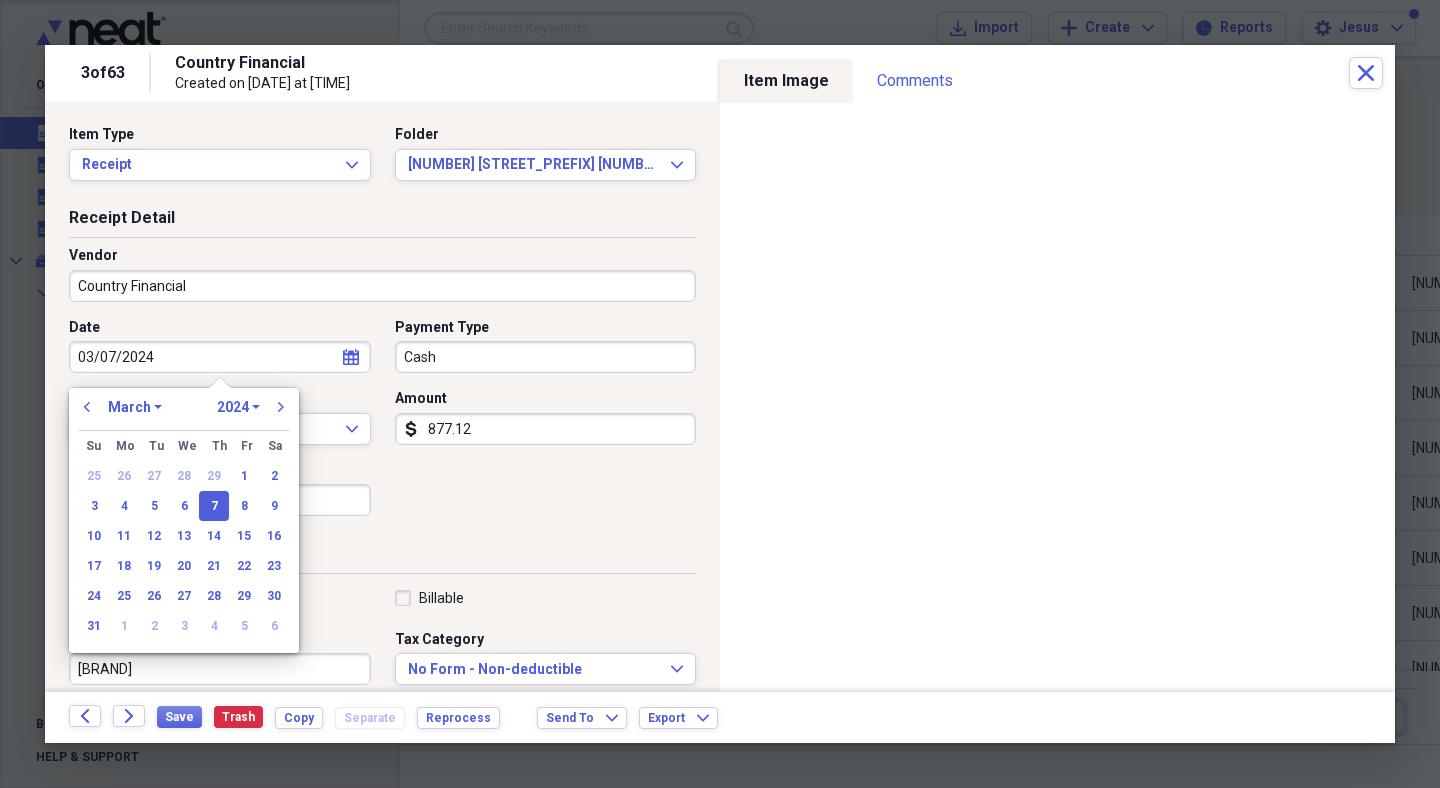 click on "1970 1971 1972 1973 1974 1975 1976 1977 1978 1979 1980 1981 1982 1983 1984 1985 1986 1987 1988 1989 1990 1991 1992 1993 1994 1995 1996 1997 1998 1999 2000 2001 2002 2003 2004 2005 2006 2007 2008 2009 2010 2011 2012 2013 2014 2015 2016 2017 2018 2019 2020 2021 2022 2023 2024 2025 2026 2027 2028 2029 2030 2031 2032 2033 2034 2035" at bounding box center [238, 407] 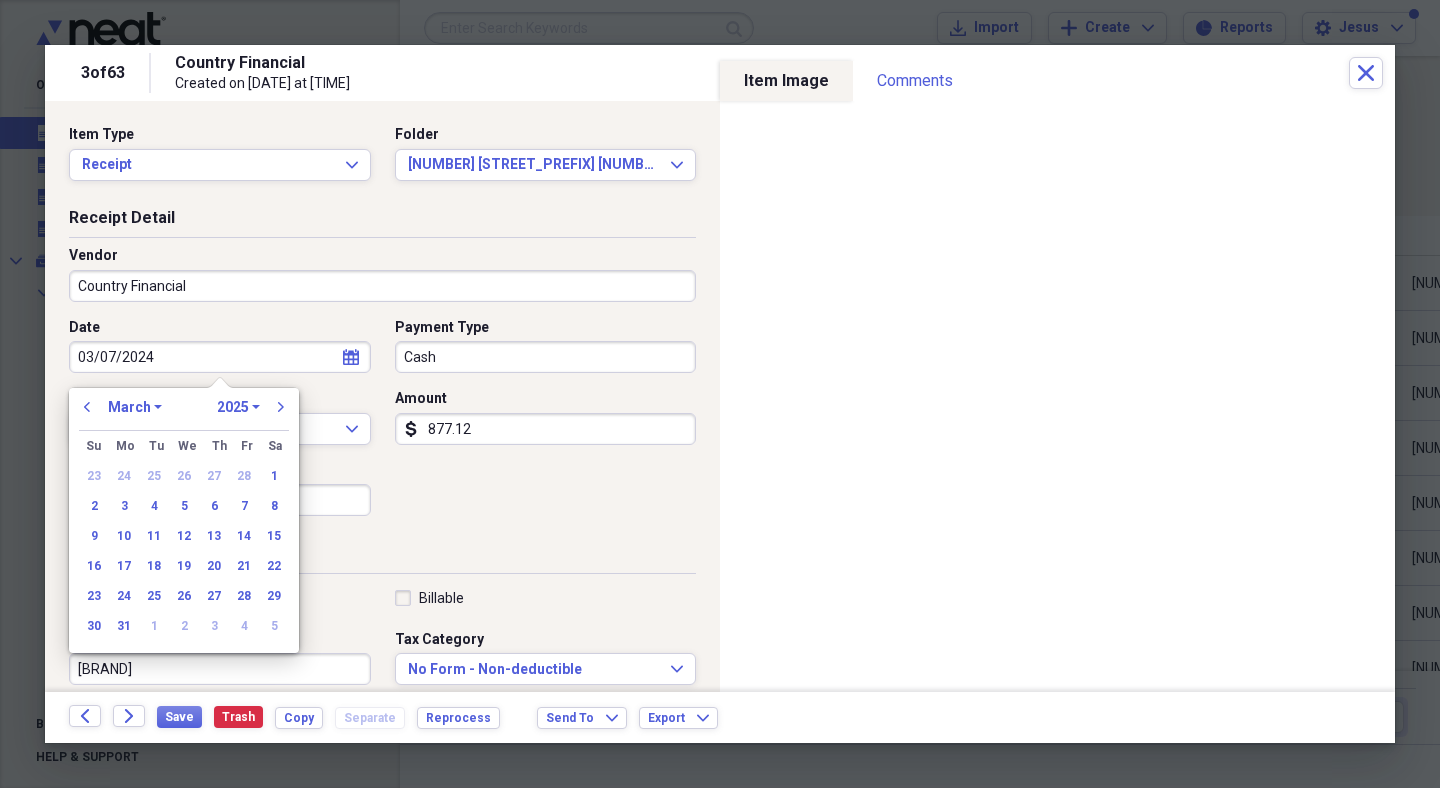 click on "previous January February March April May June July August September October November December 1970 1971 1972 1973 1974 1975 1976 1977 1978 1979 1980 1981 1982 1983 1984 1985 1986 1987 1988 1989 1990 1991 1992 1993 1994 1995 1996 1997 1998 1999 2000 2001 2002 2003 2004 2005 2006 2007 2008 2009 2010 2011 2012 2013 2014 2015 2016 2017 2018 2019 2020 2021 2022 2023 2024 2025 2026 2027 2028 2029 2030 2031 2032 2033 2034 2035 next Su Sunday Mo Monday Tu Tuesday We Wednesday Th Thursday Fr Friday Sa Saturday 23 24 25 26 27 28 1 2 3 4 5 6 7 8 9 10 11 12 13 14 15 16 17 18 19 20 21 22 23 24 25 26 27 28 29 30 31 1 2 3 4 5" at bounding box center [184, 520] 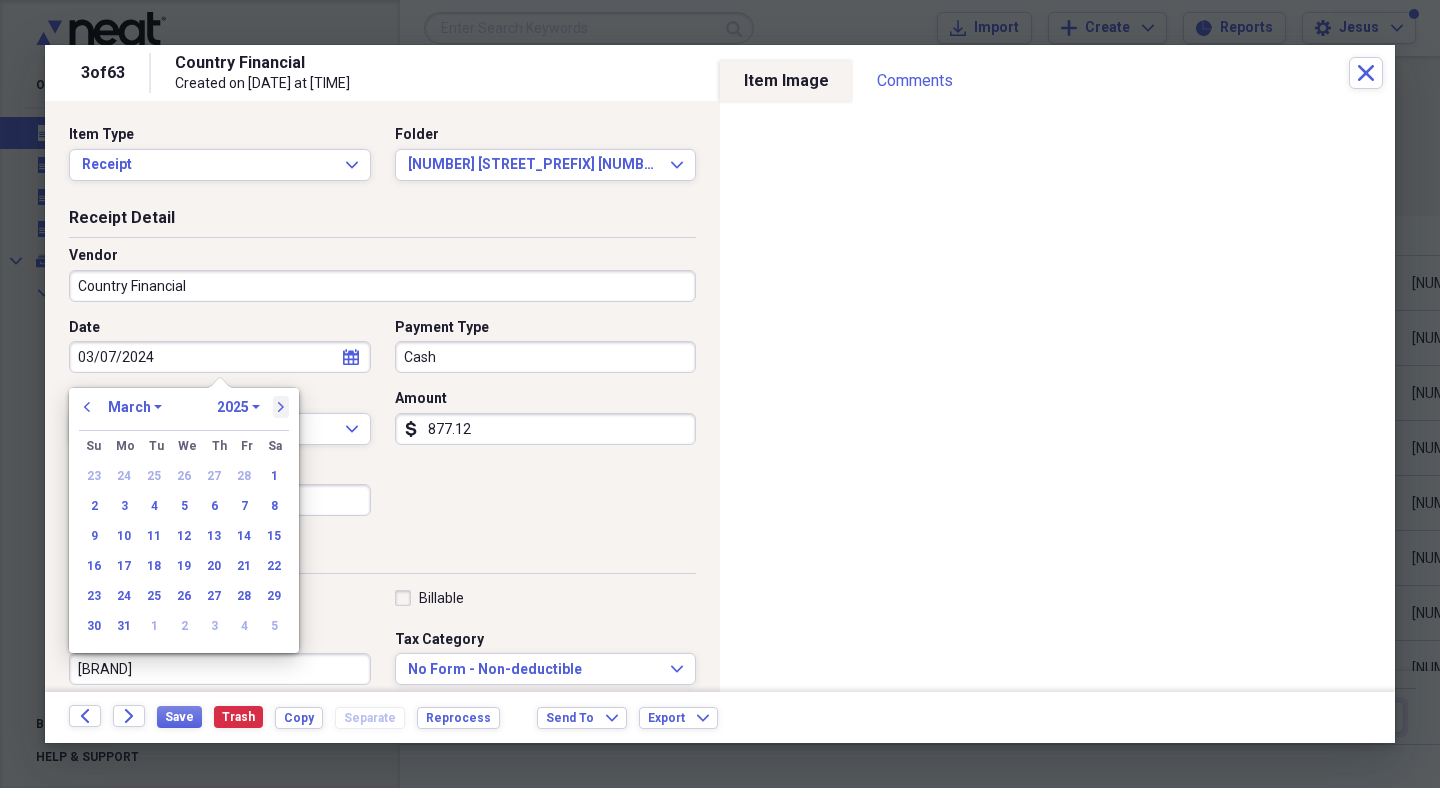 click on "next" at bounding box center [281, 407] 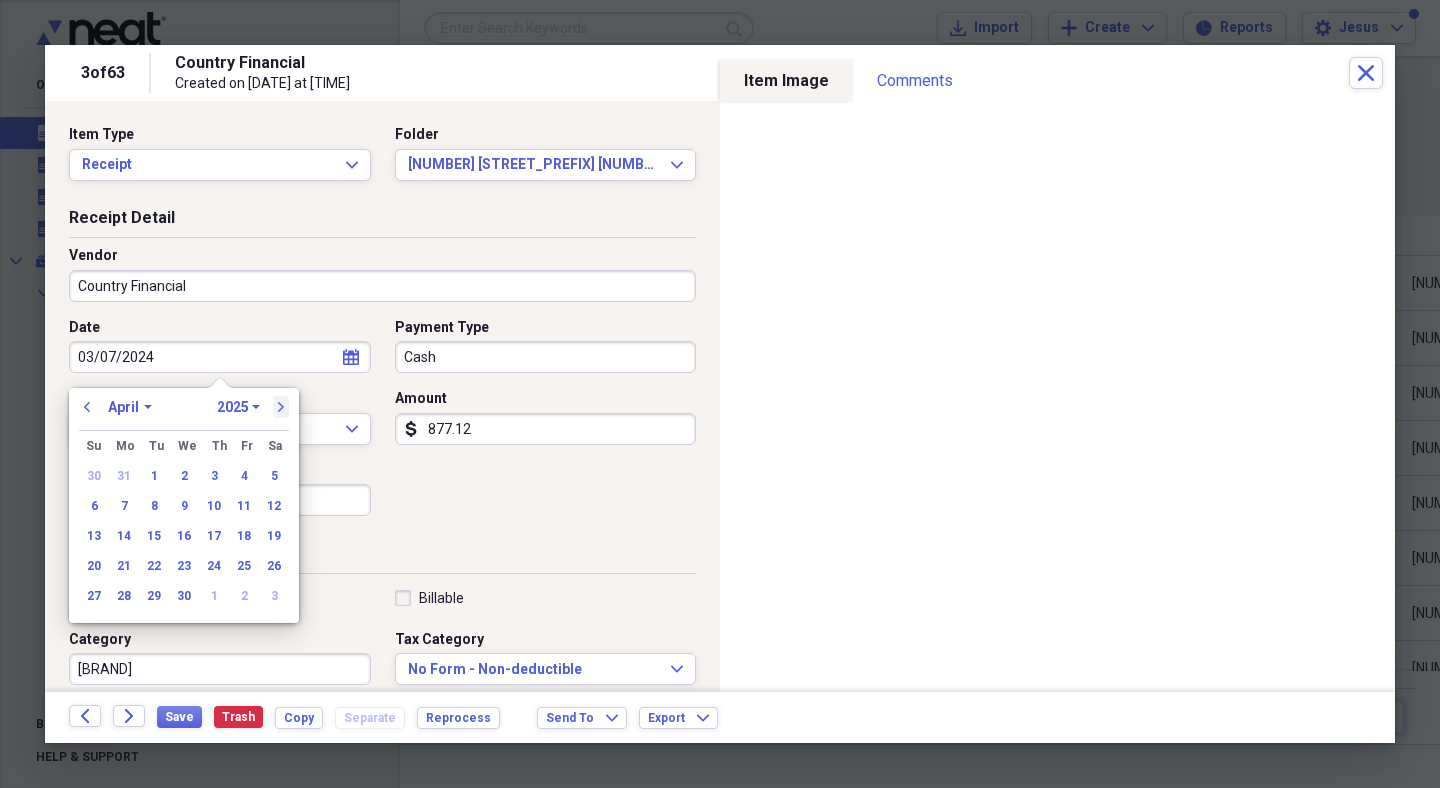 click on "next" at bounding box center [281, 407] 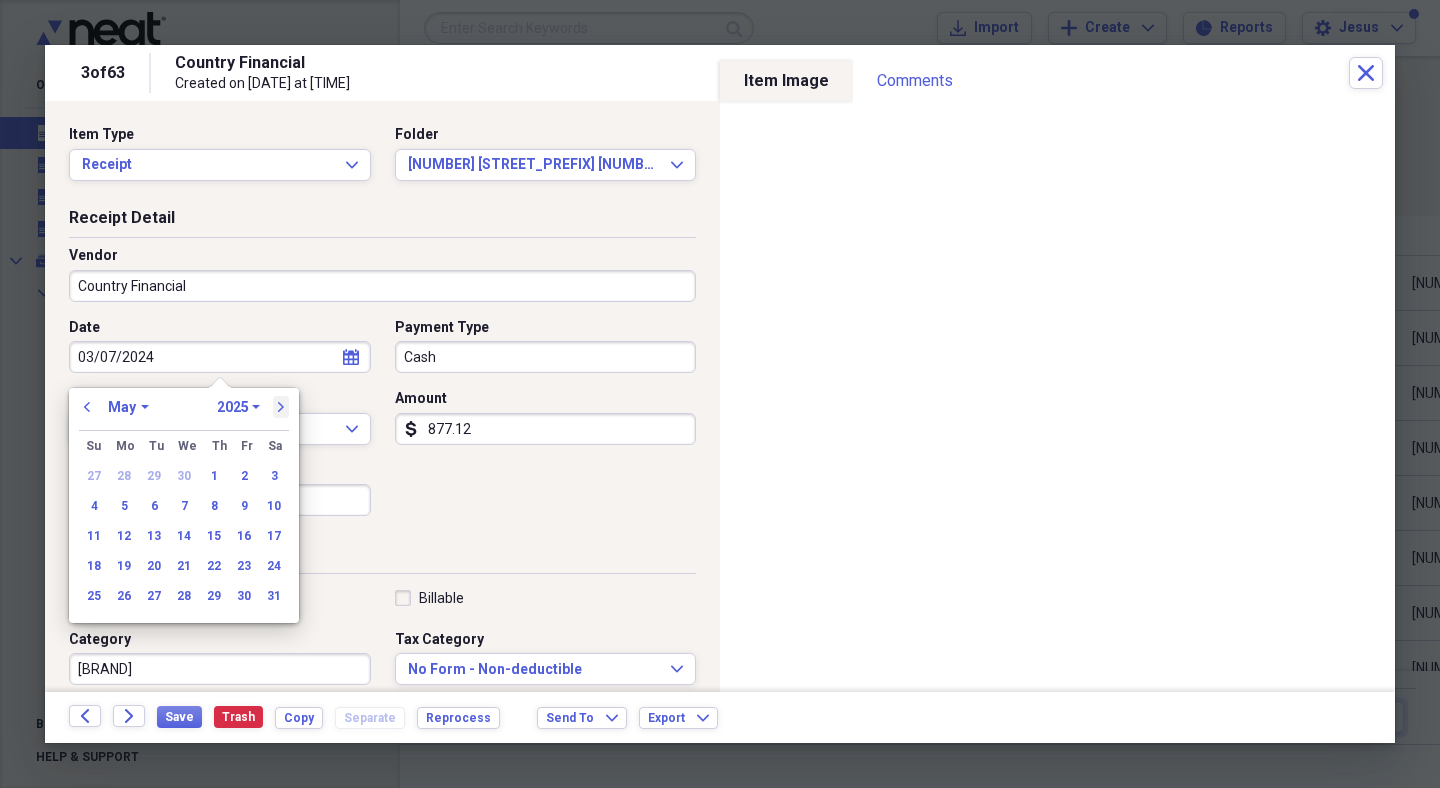 click on "next" at bounding box center [281, 407] 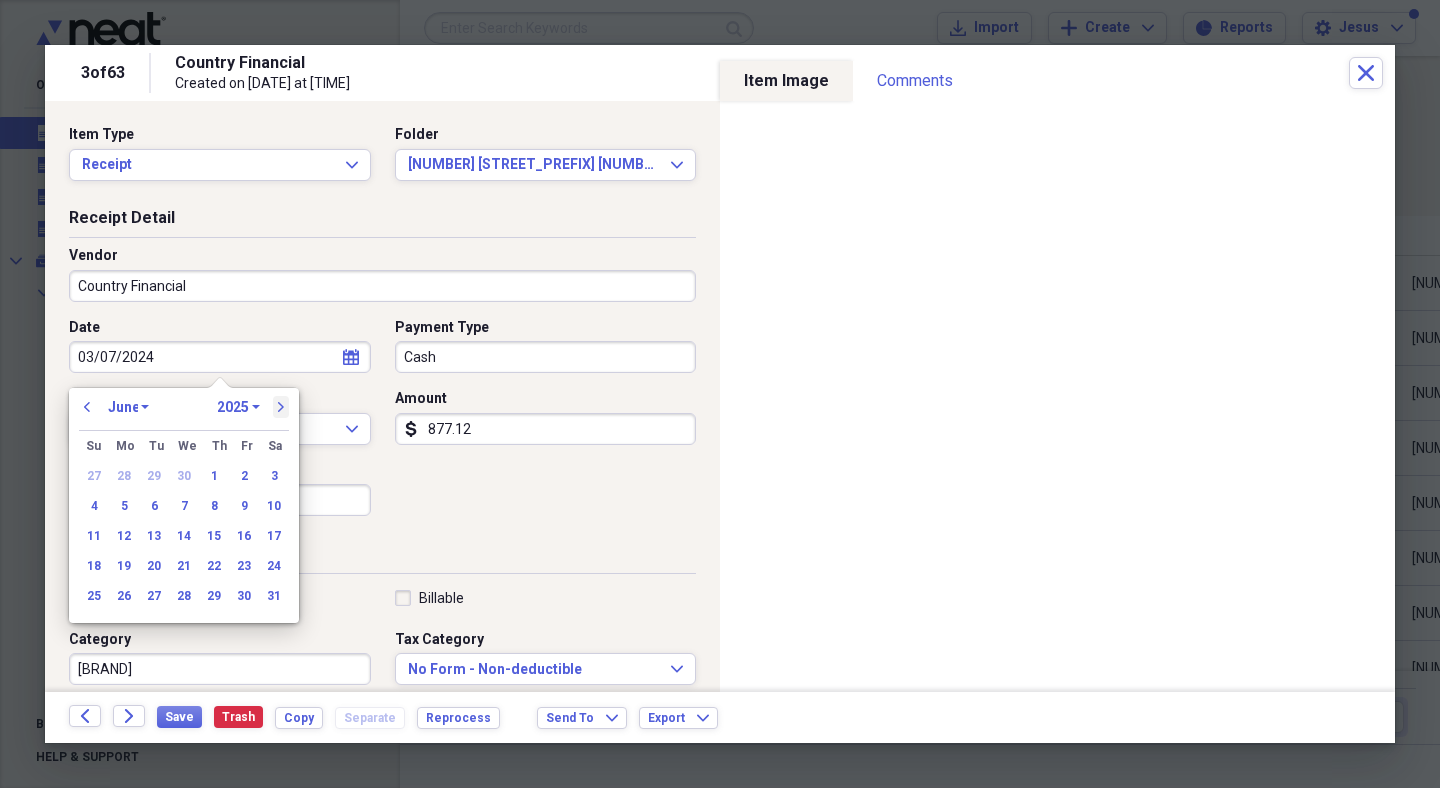 click on "next" at bounding box center [281, 407] 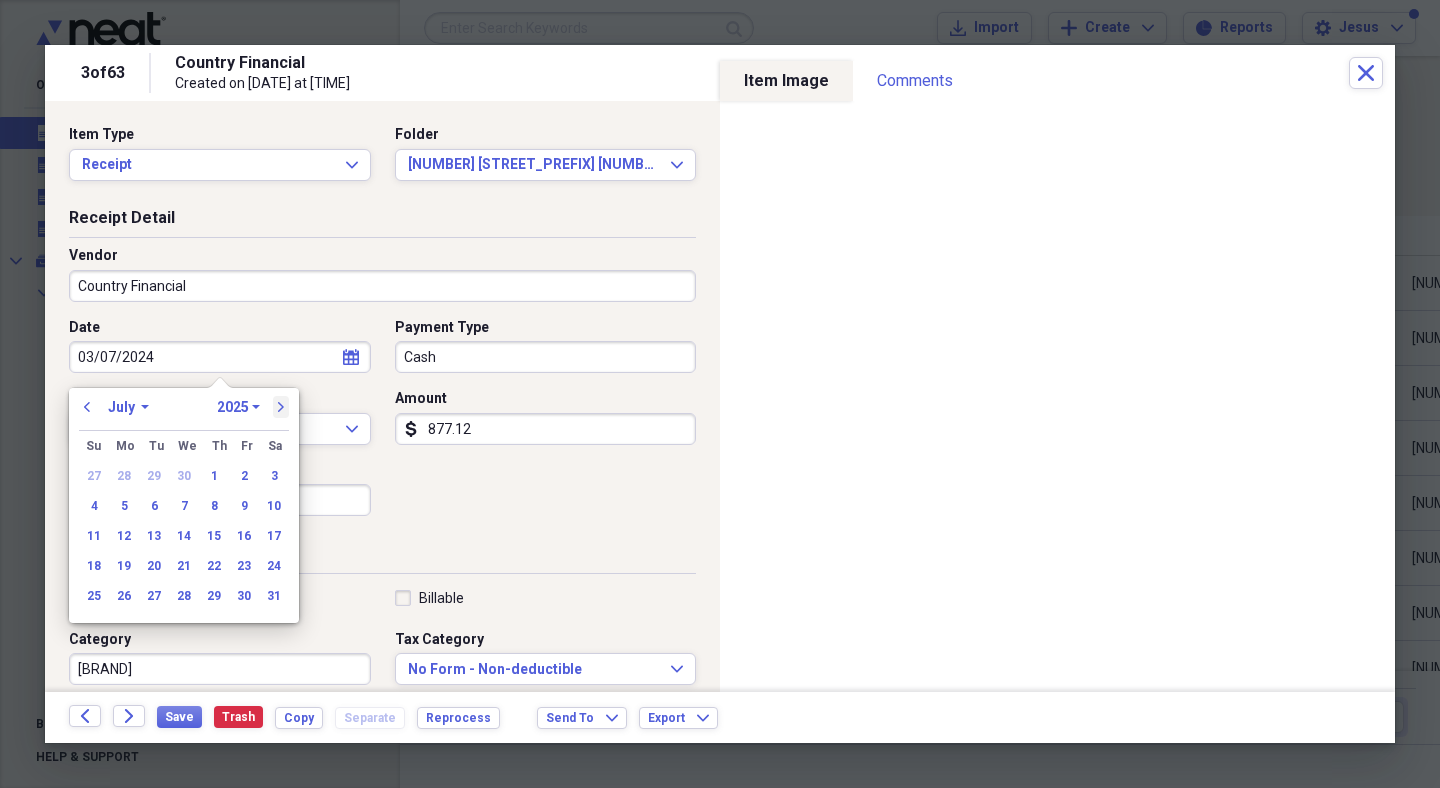 click on "next" at bounding box center [281, 407] 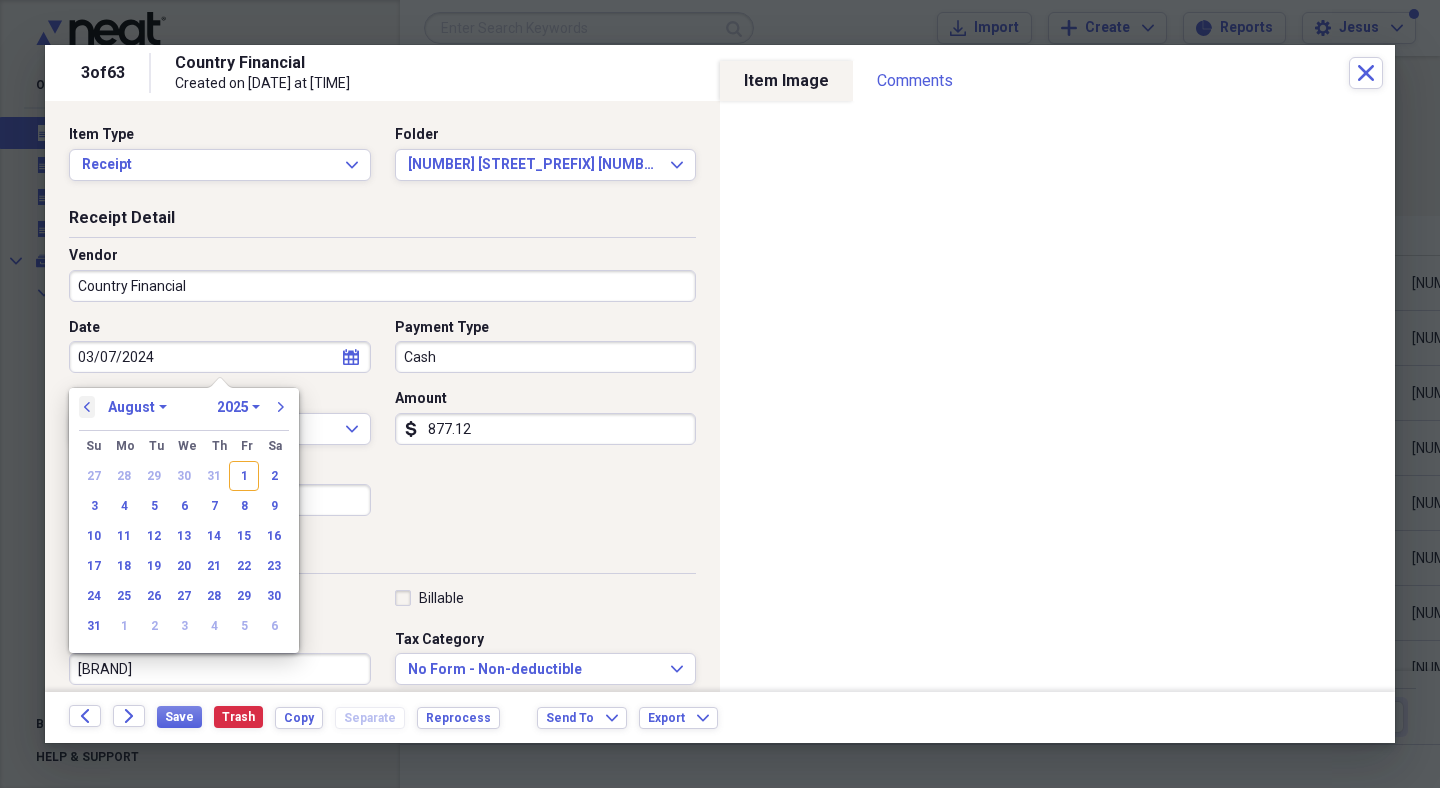 click on "previous" at bounding box center (87, 407) 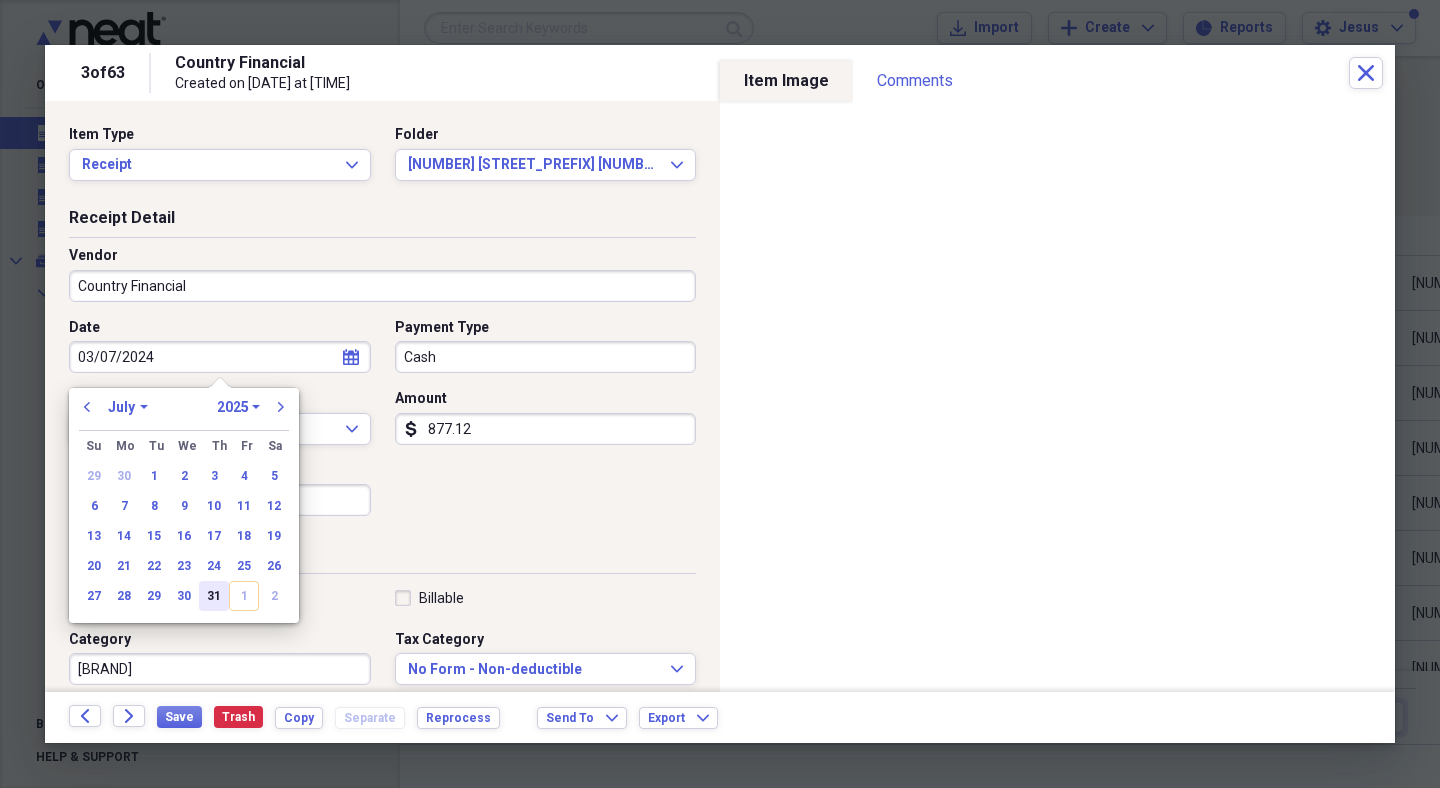 click on "31" at bounding box center (214, 596) 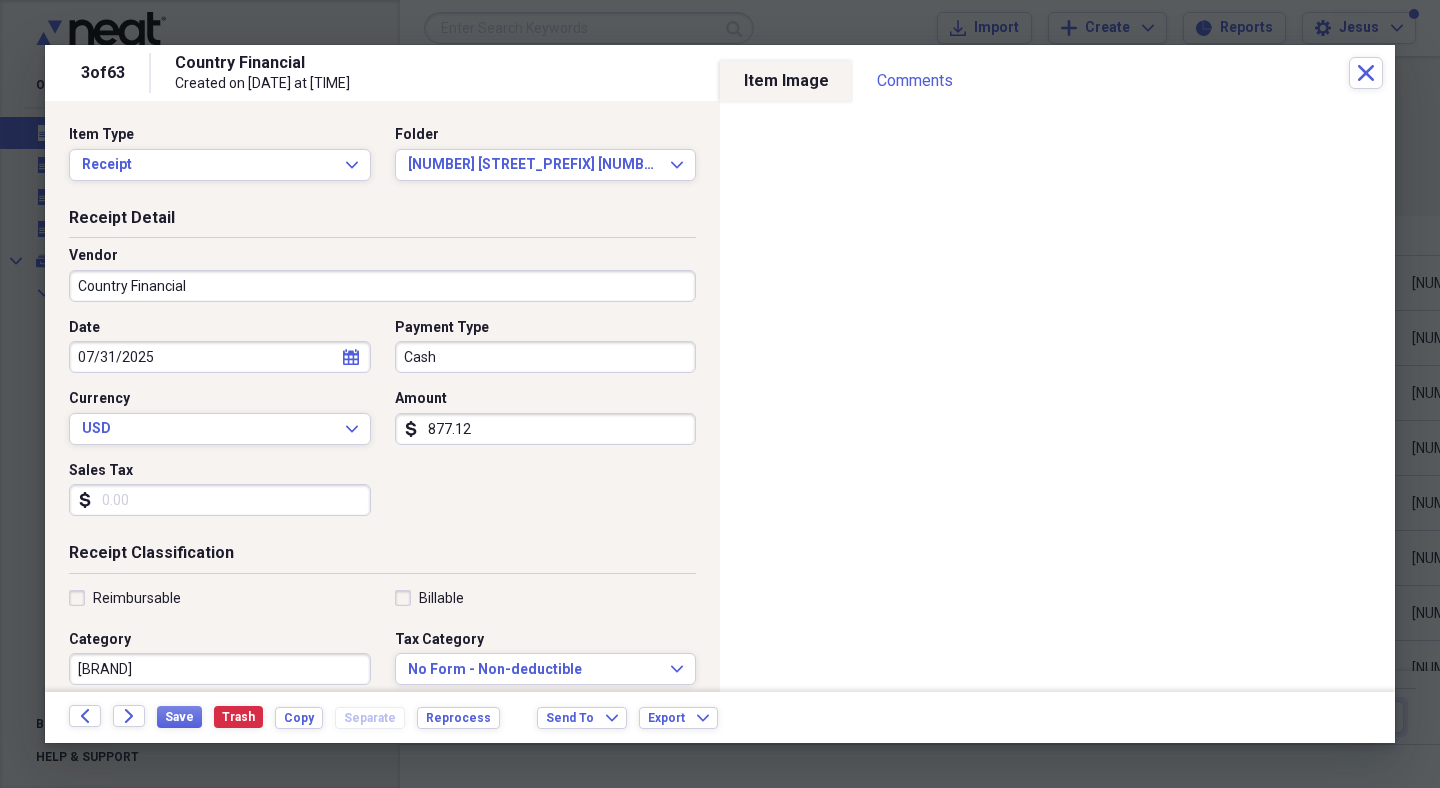 scroll, scrollTop: 50, scrollLeft: 0, axis: vertical 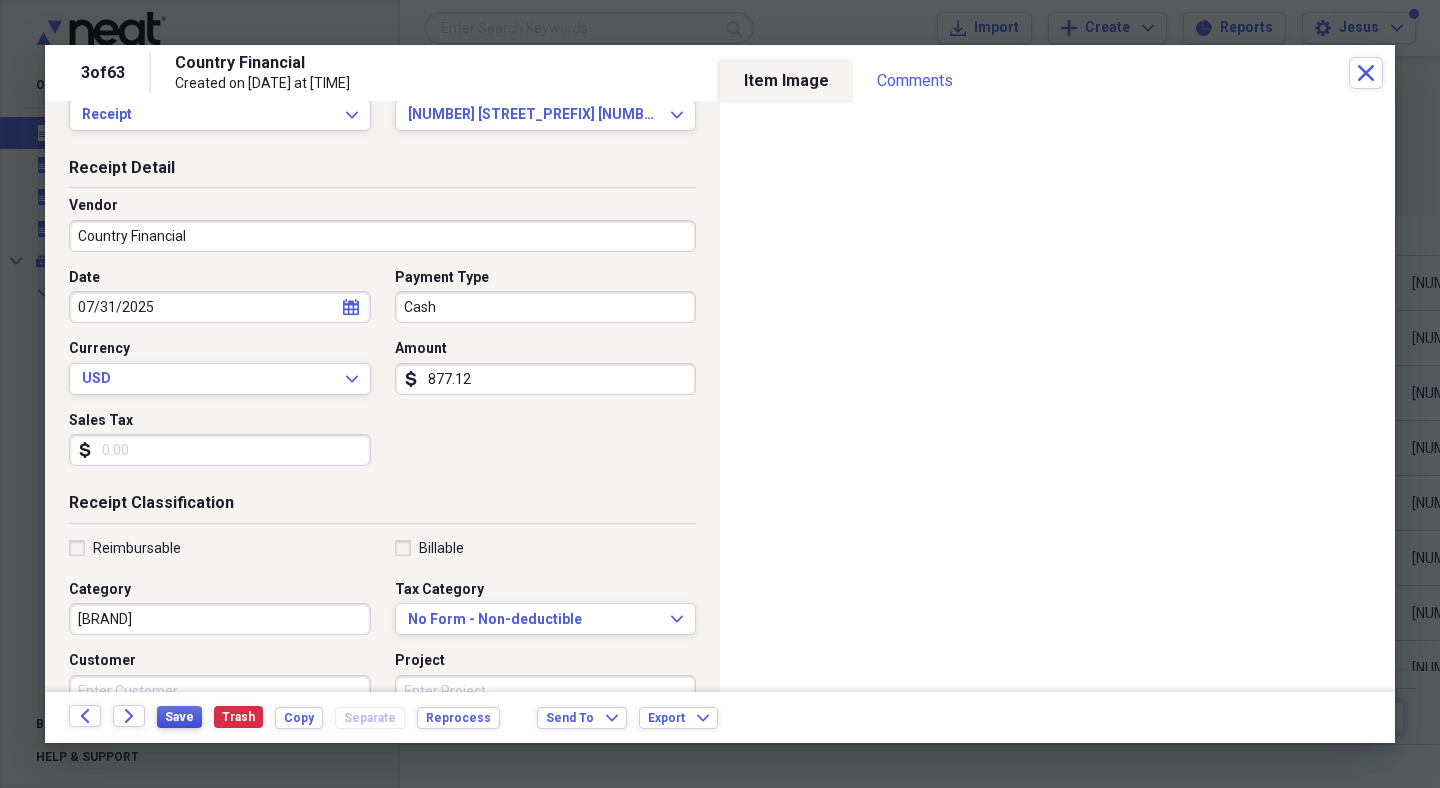 click on "Save" at bounding box center (179, 717) 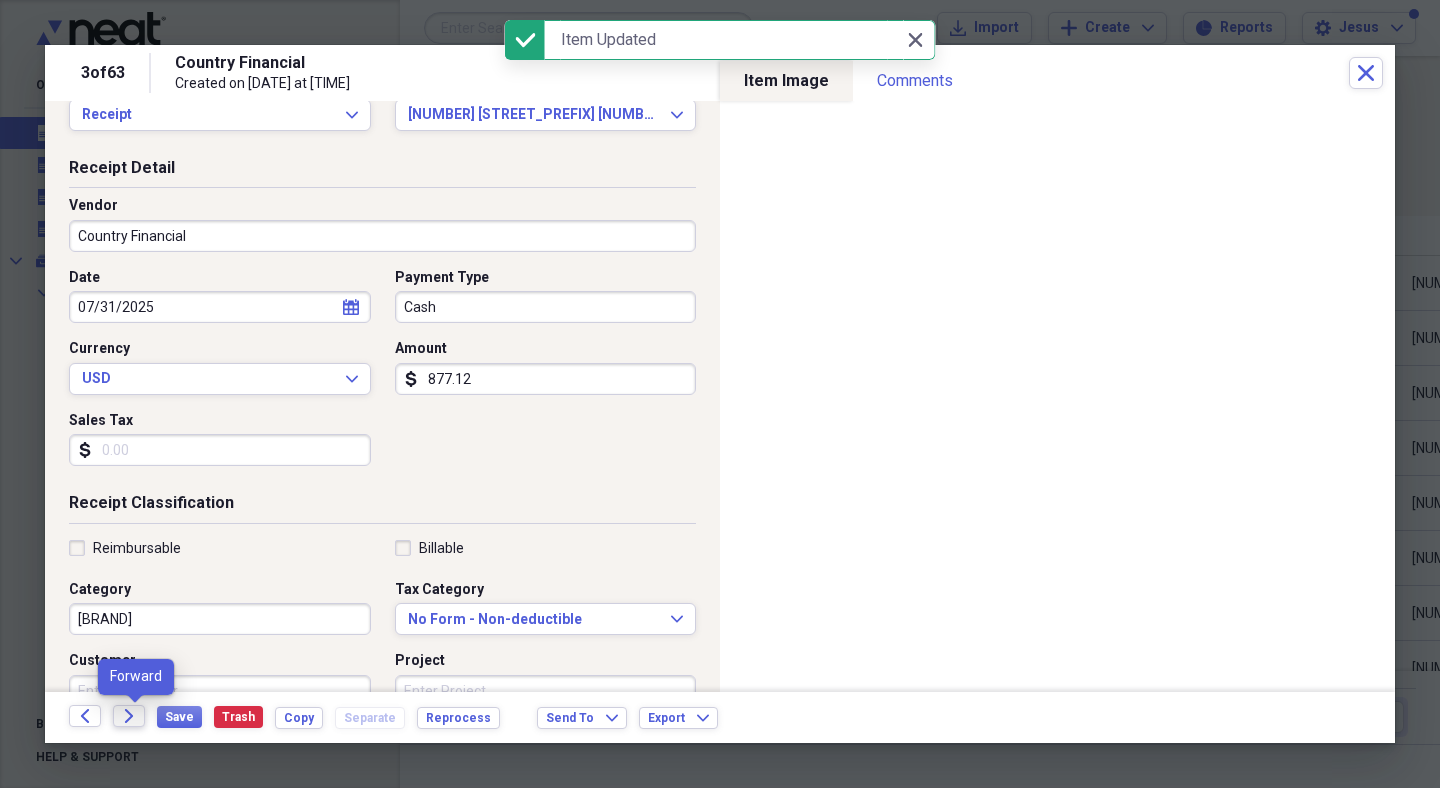 click on "Forward" 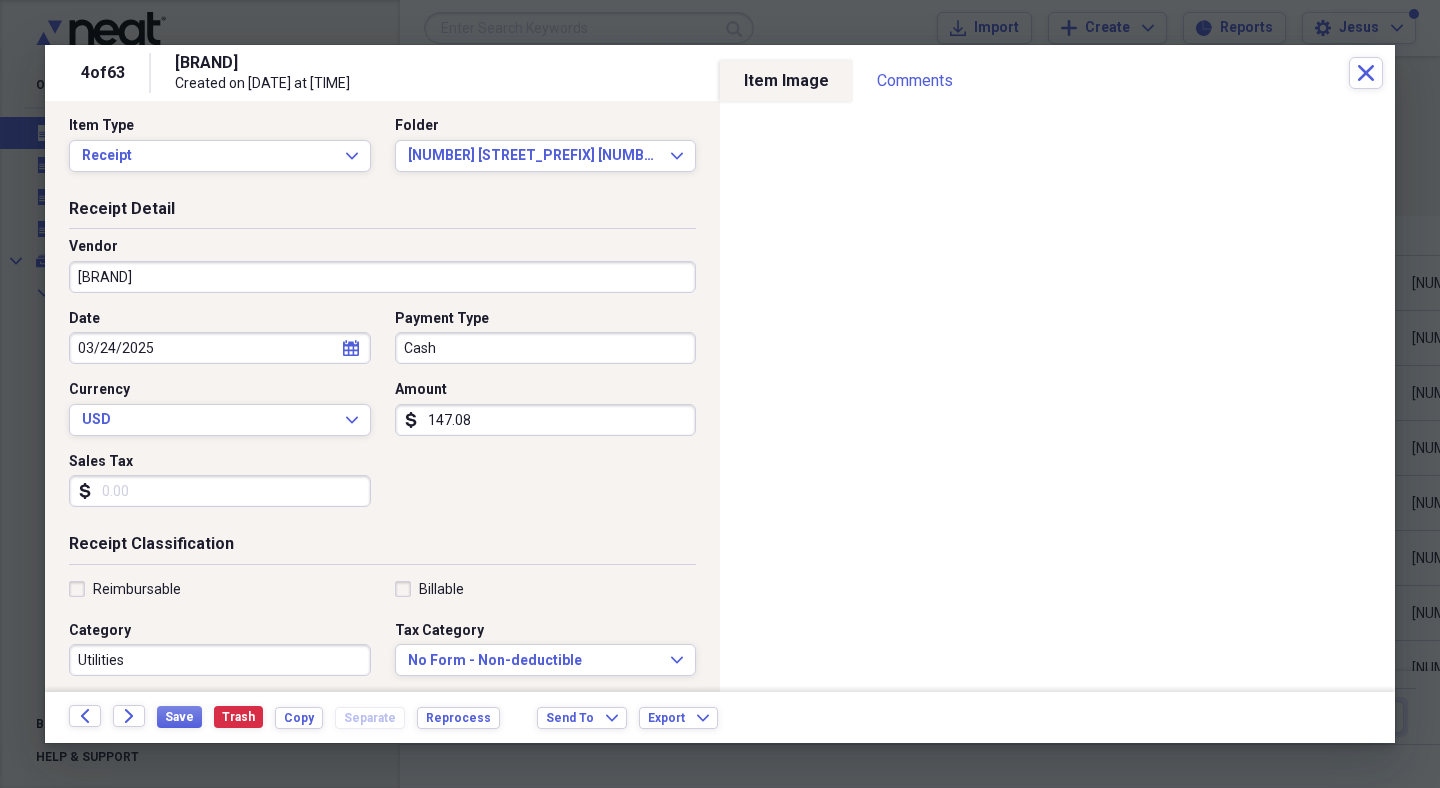 scroll, scrollTop: 11, scrollLeft: 0, axis: vertical 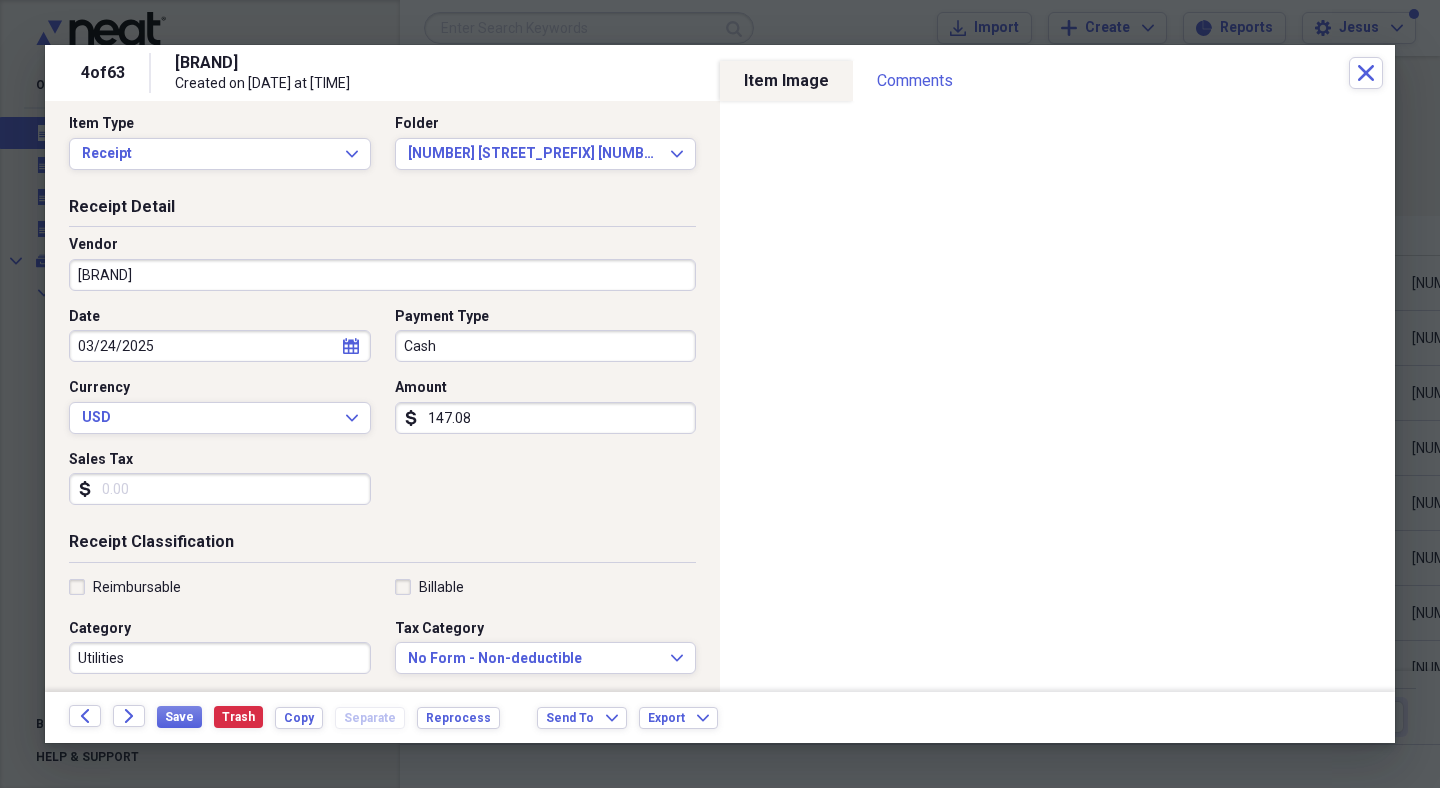 click on "Amount" at bounding box center (546, 388) 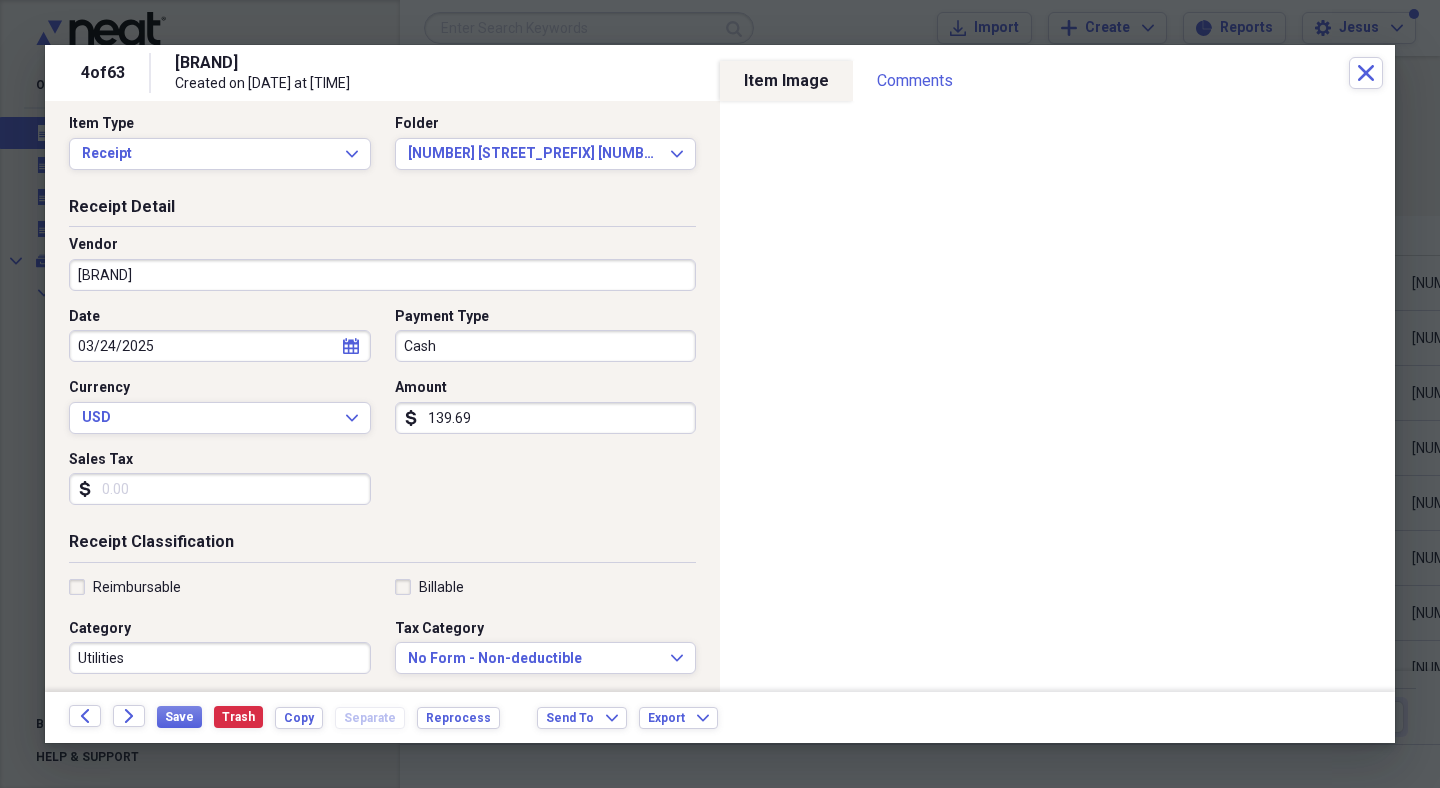 click on "139.69" at bounding box center [546, 418] 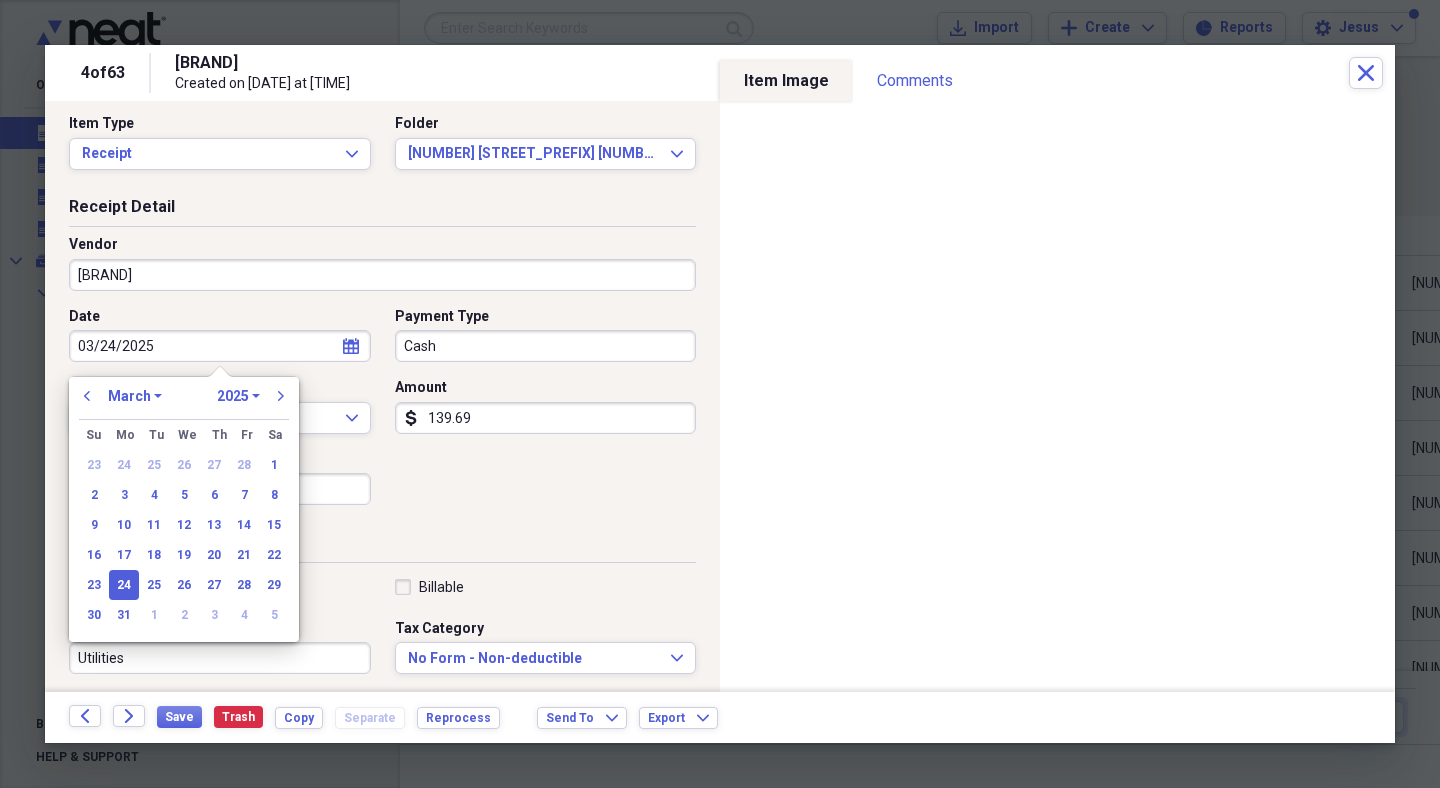 click on "January February March April May June July August September October November December" at bounding box center (135, 396) 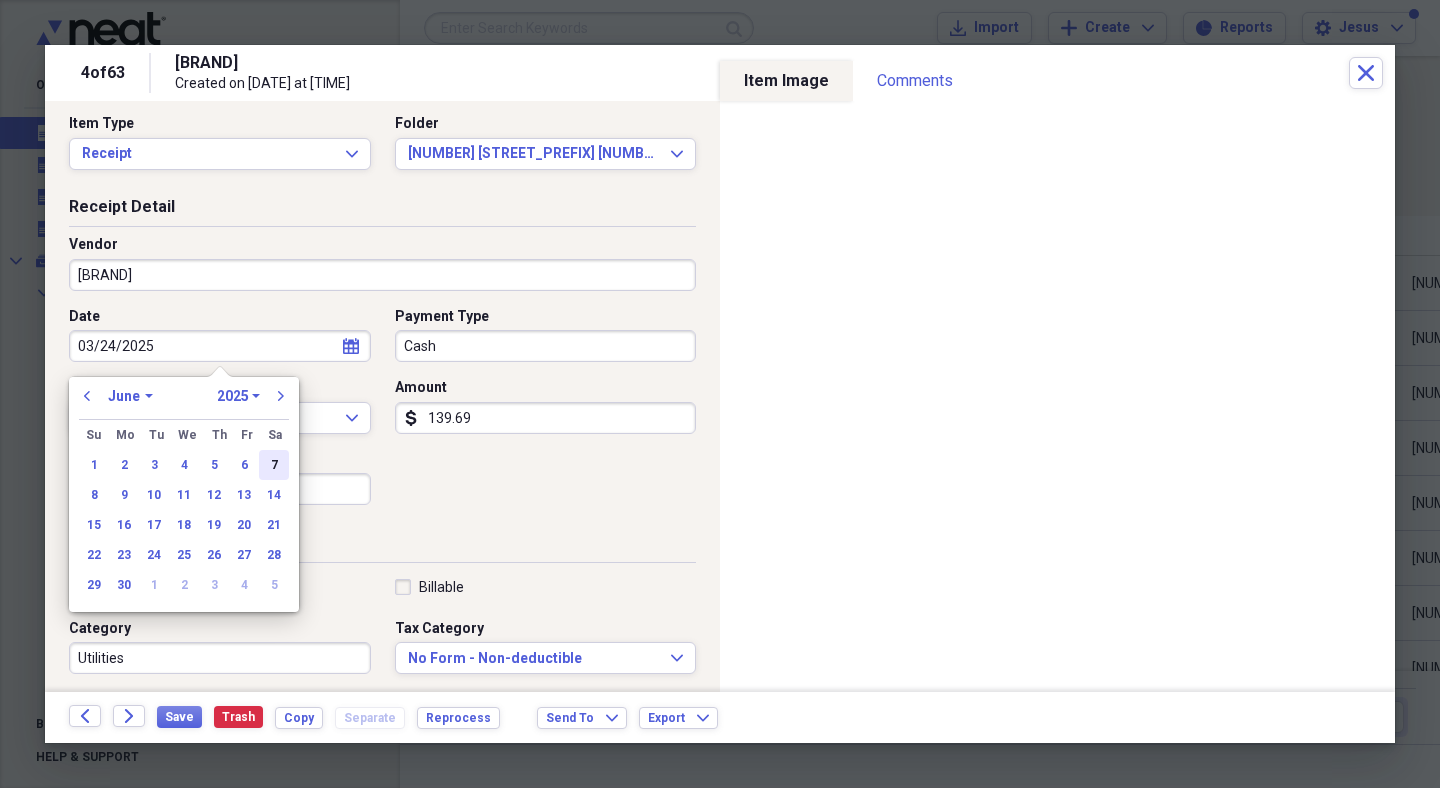 click on "7" at bounding box center [274, 465] 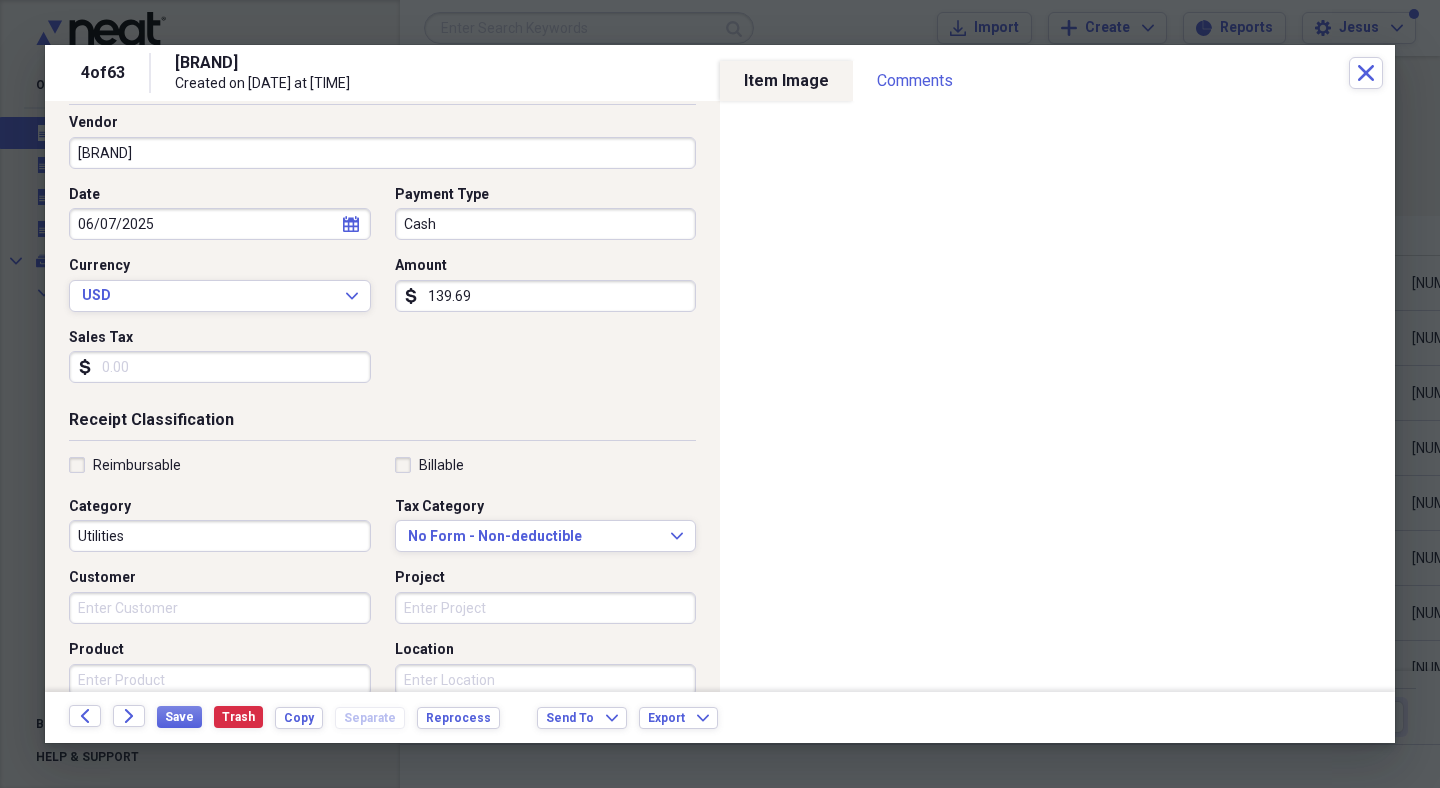 scroll, scrollTop: 138, scrollLeft: 0, axis: vertical 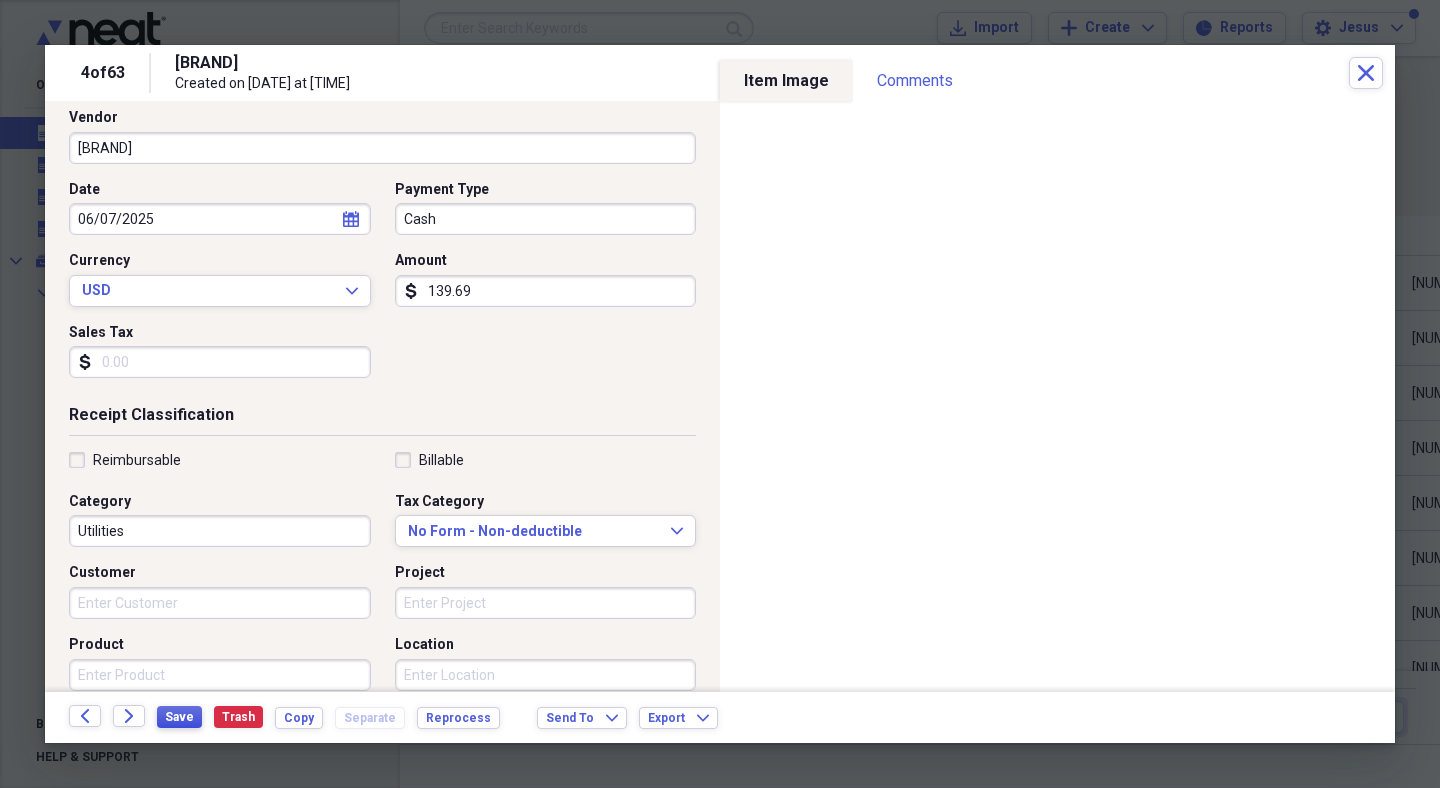 click on "Save" at bounding box center [179, 717] 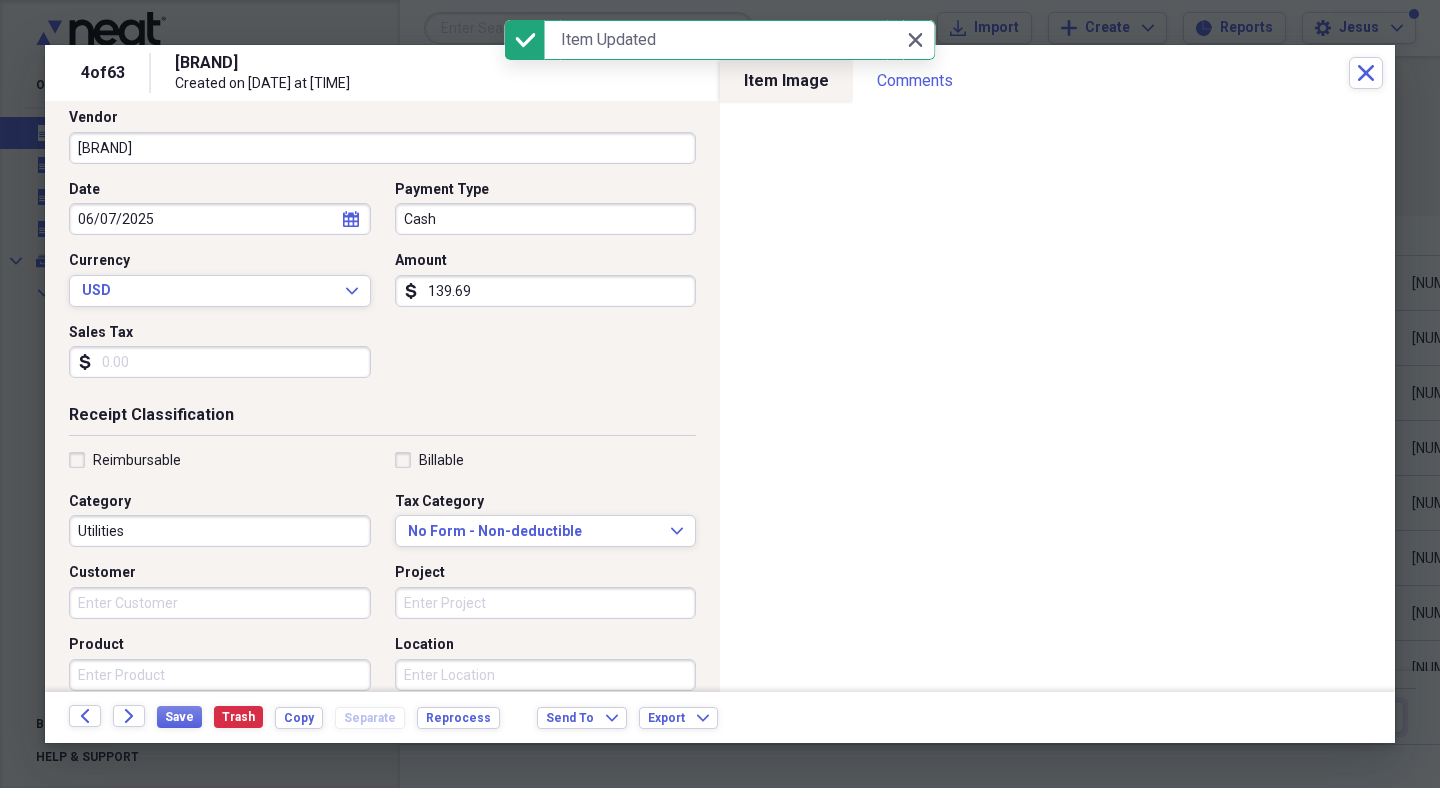 click on "Back Forward Save Trash Copy Separate Reprocess Send To Expand Export Expand" at bounding box center (720, 717) 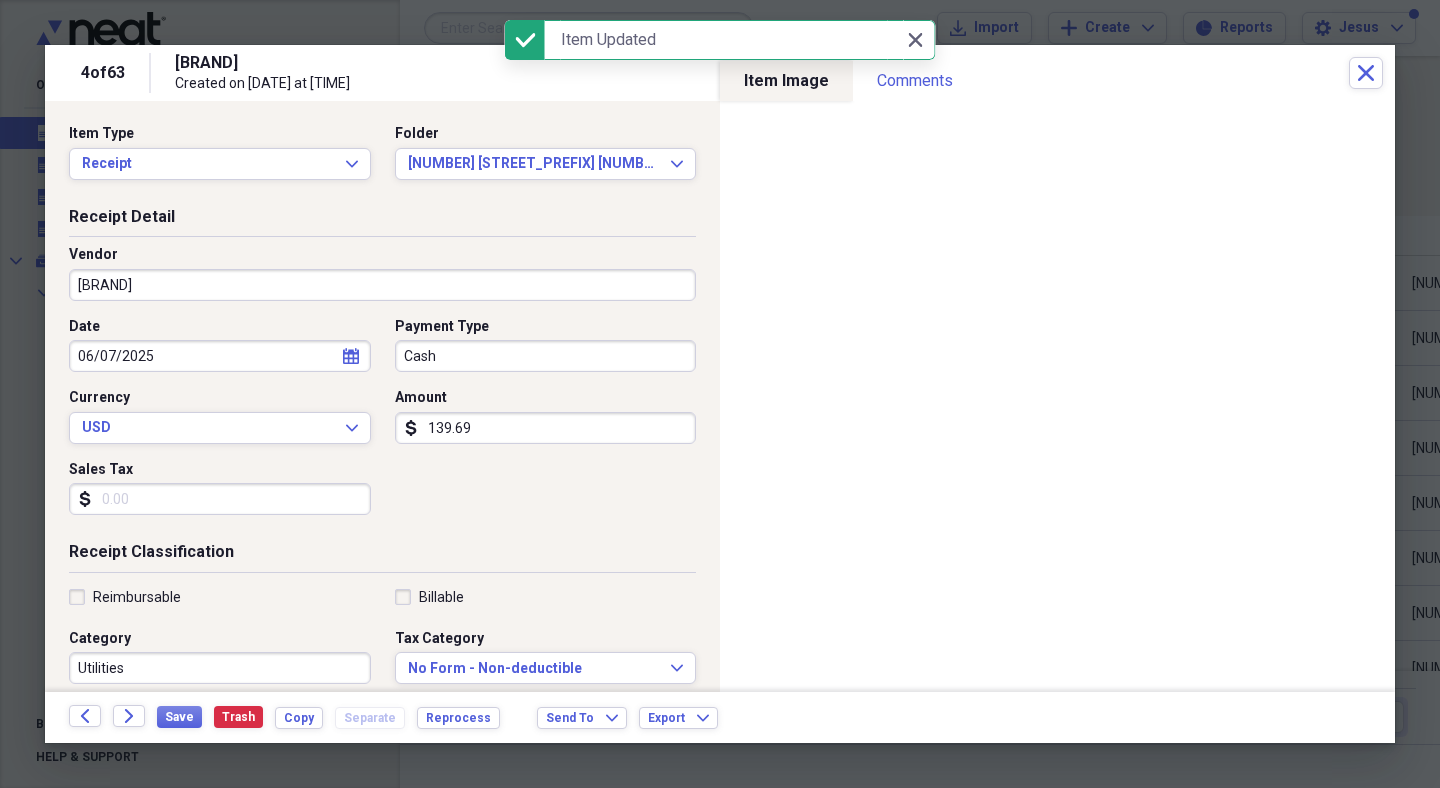 scroll, scrollTop: 0, scrollLeft: 0, axis: both 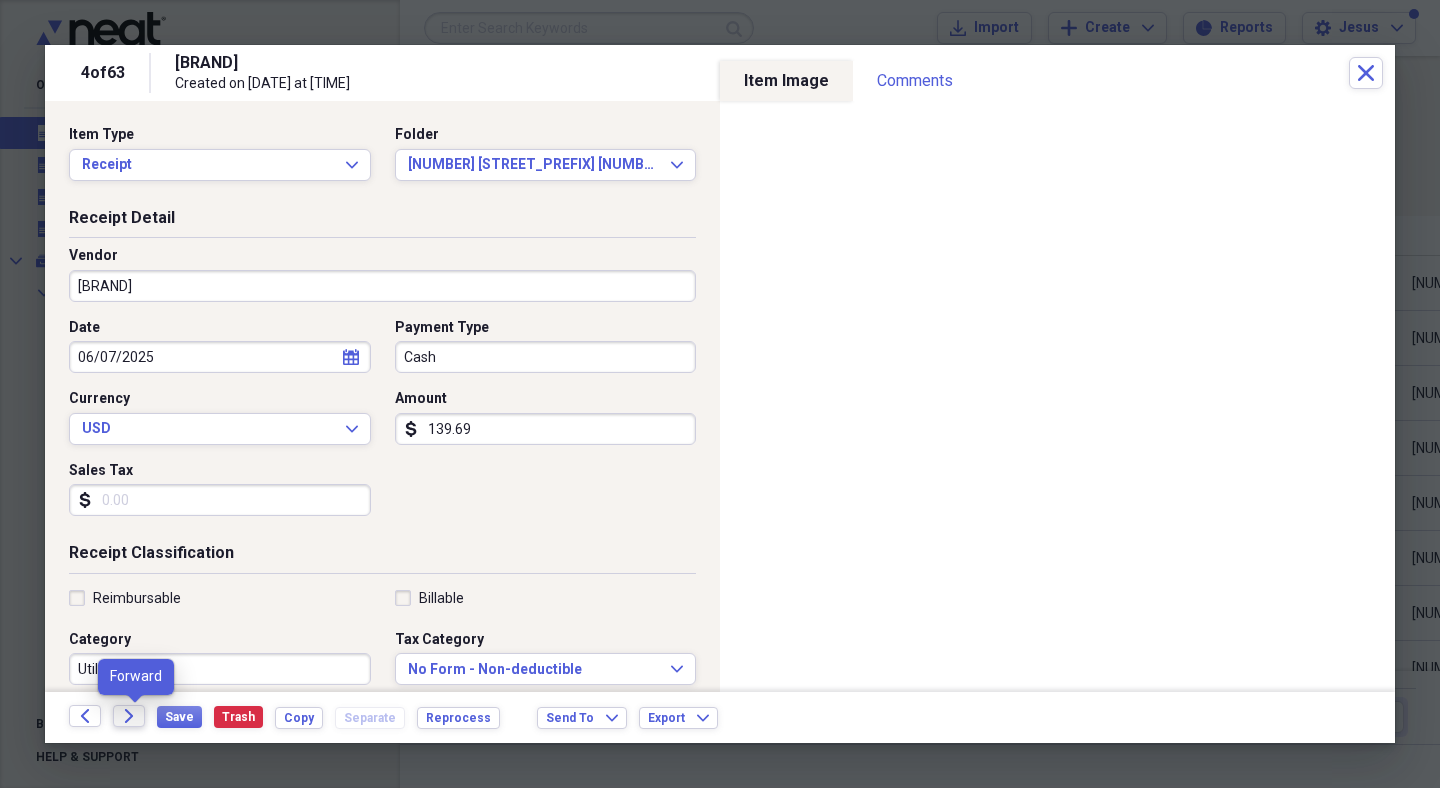 click 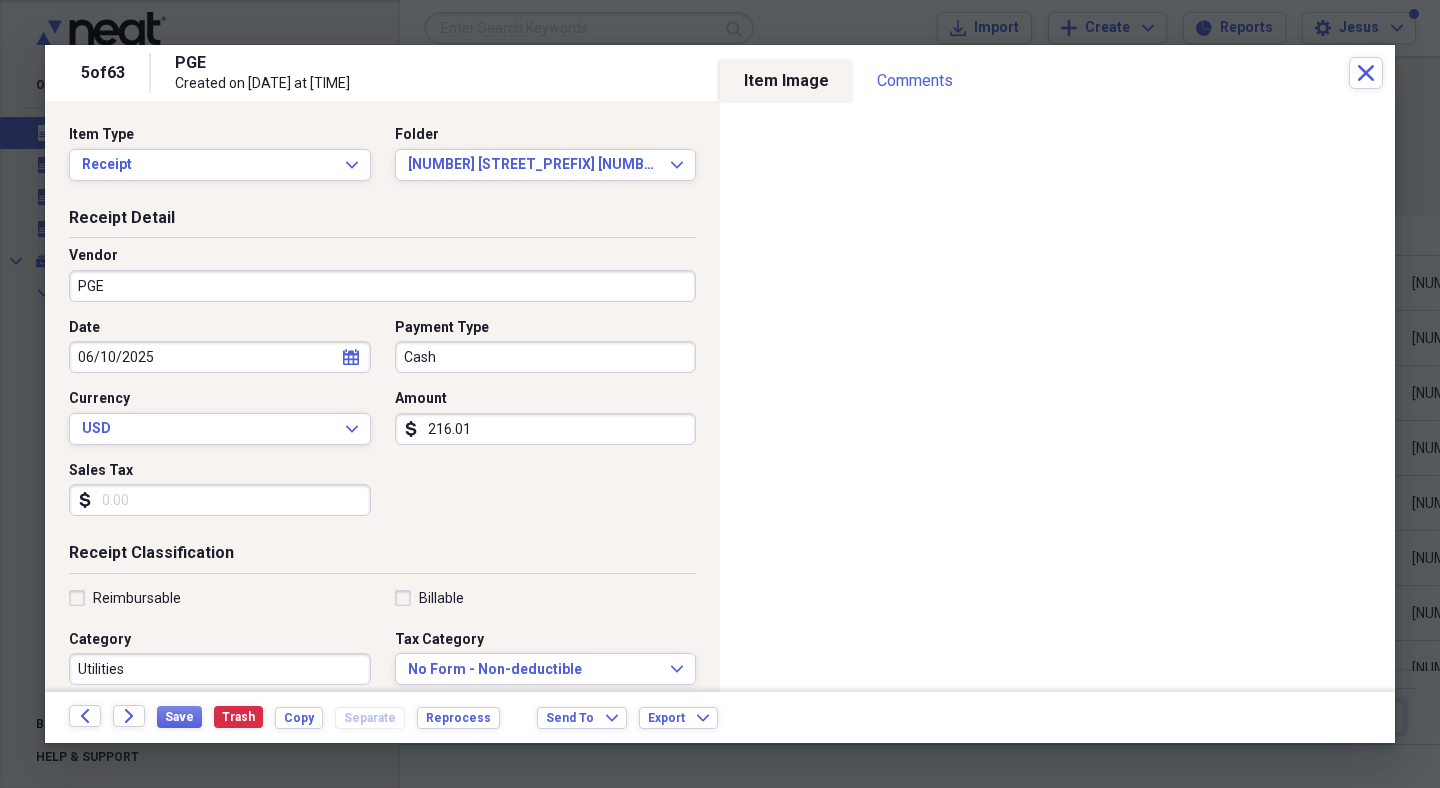 click 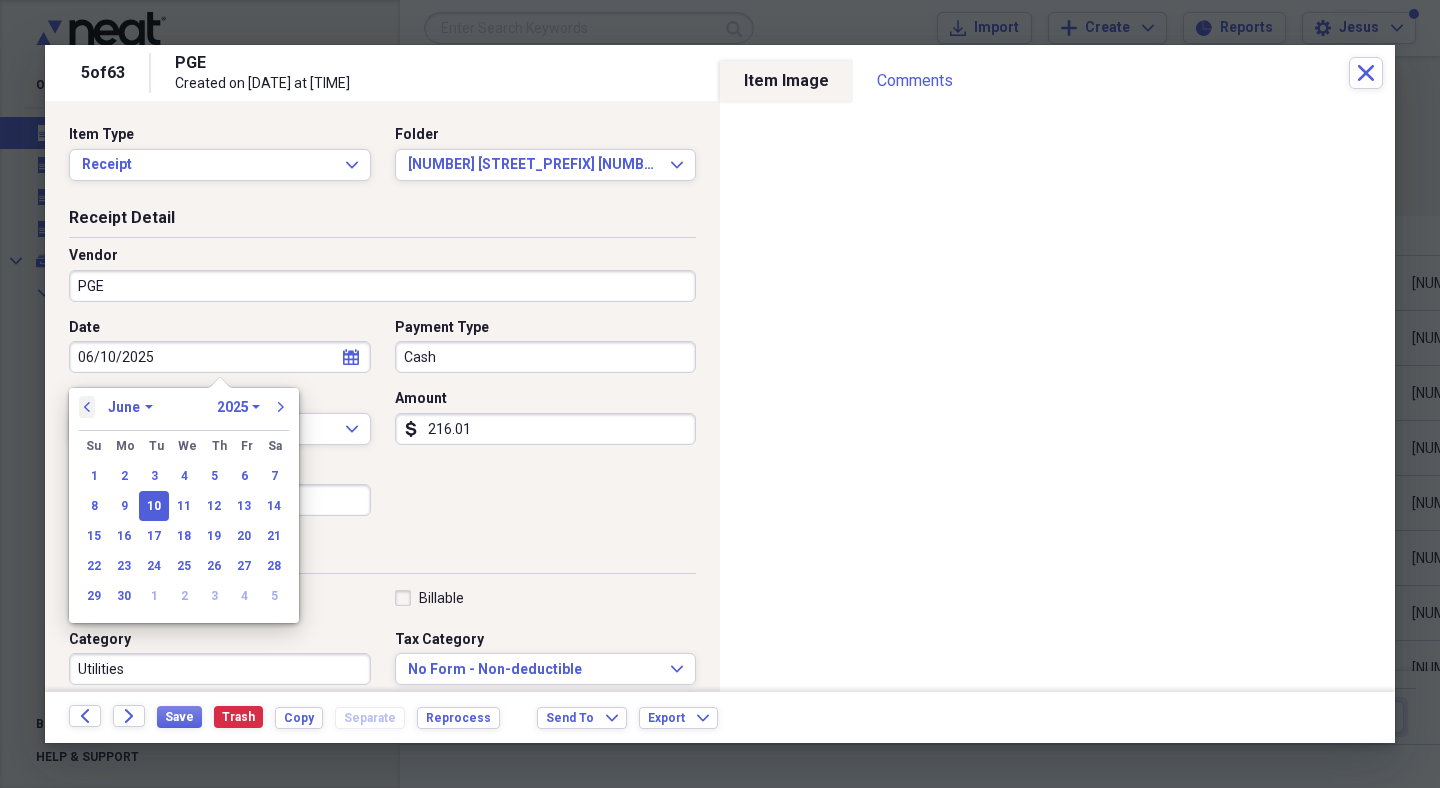 click on "previous" at bounding box center [87, 407] 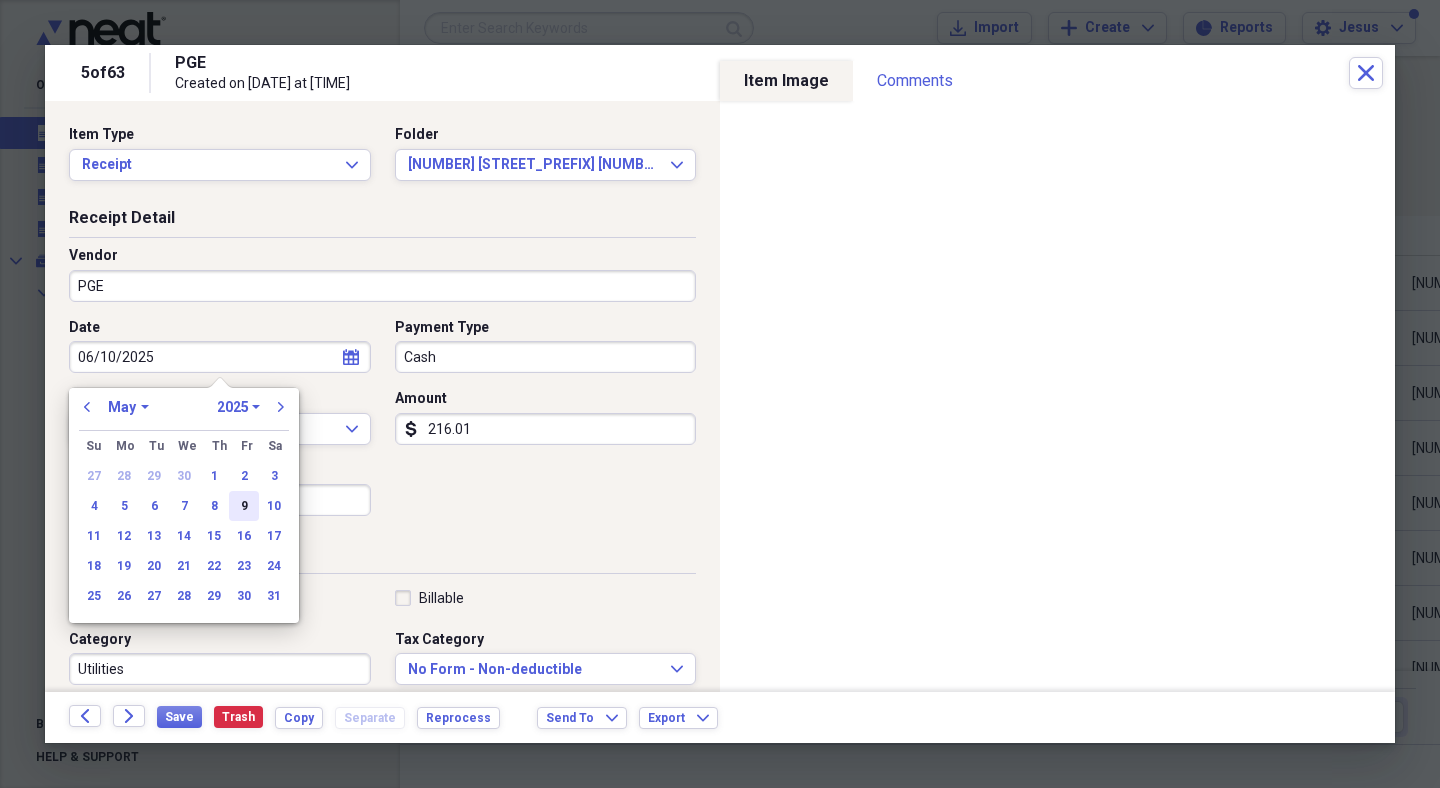 click on "9" at bounding box center [244, 506] 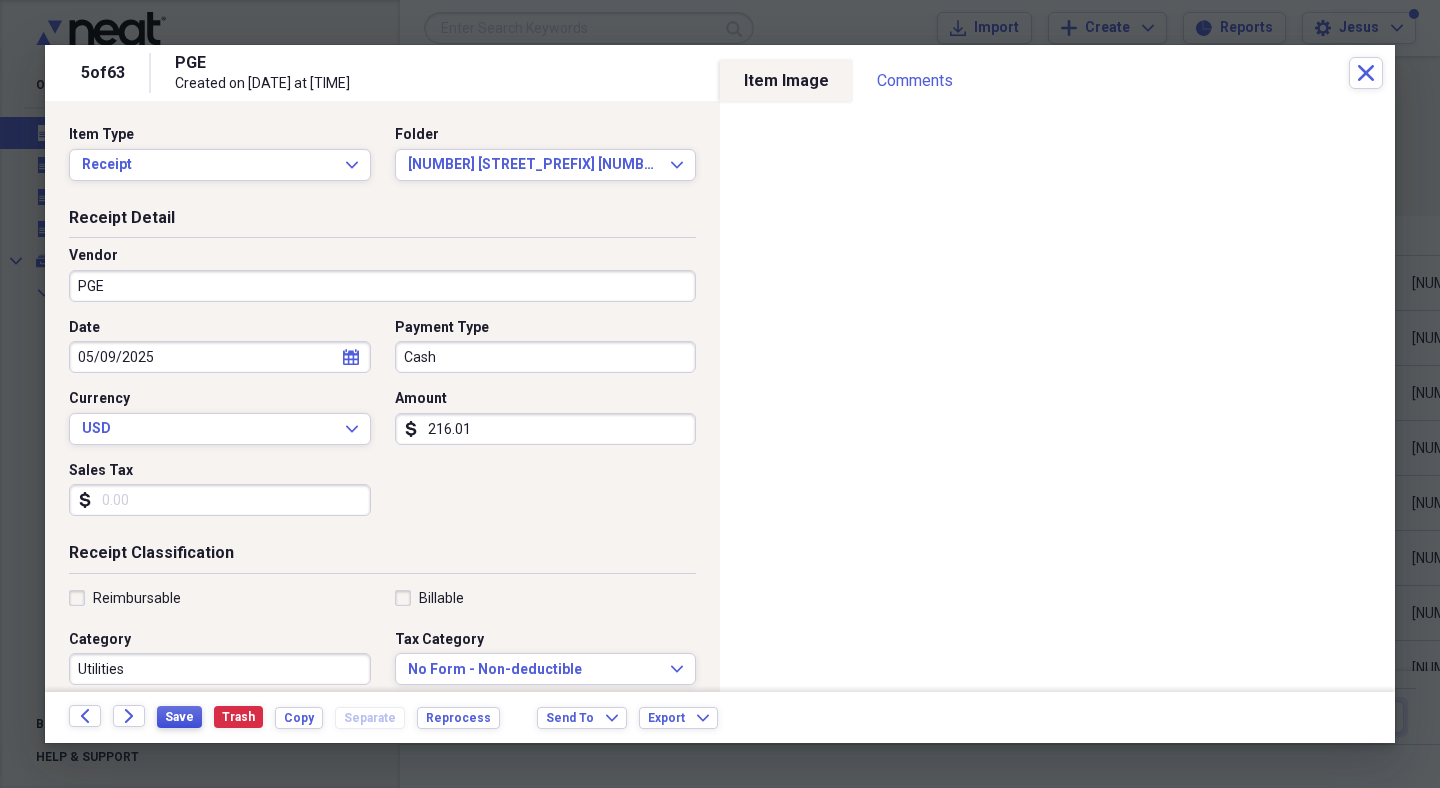 click on "Save" at bounding box center (179, 717) 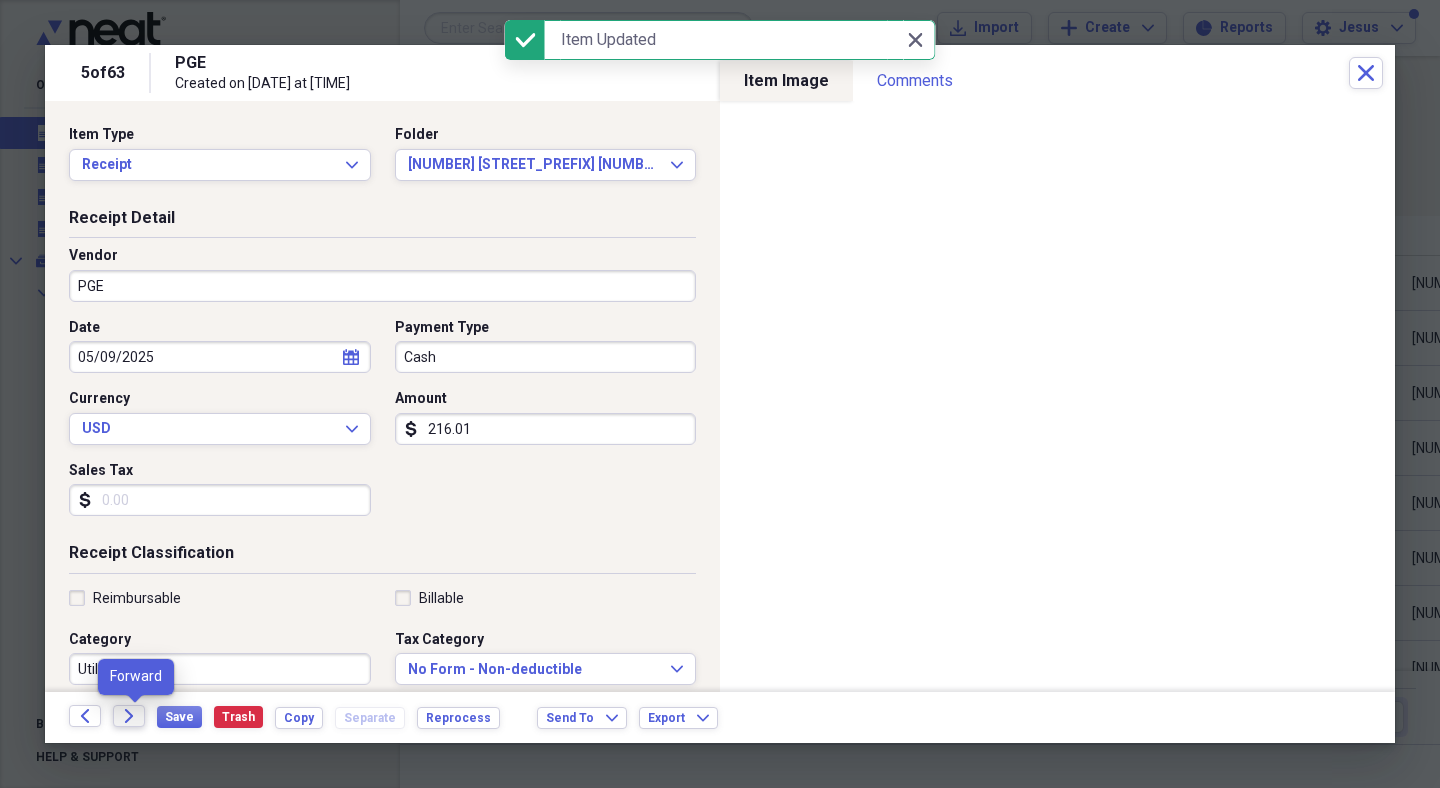 click on "Forward" 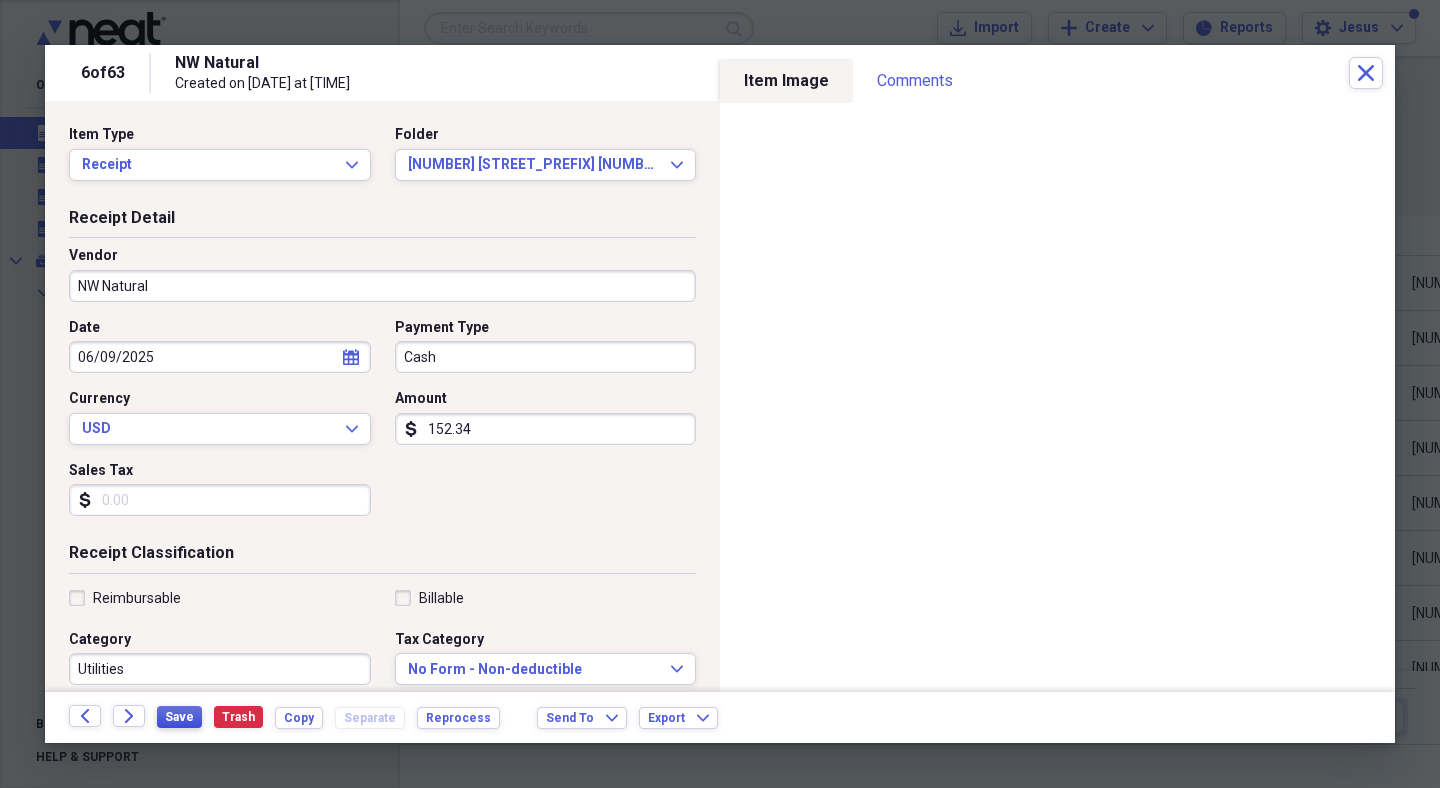 click on "Save" at bounding box center [179, 717] 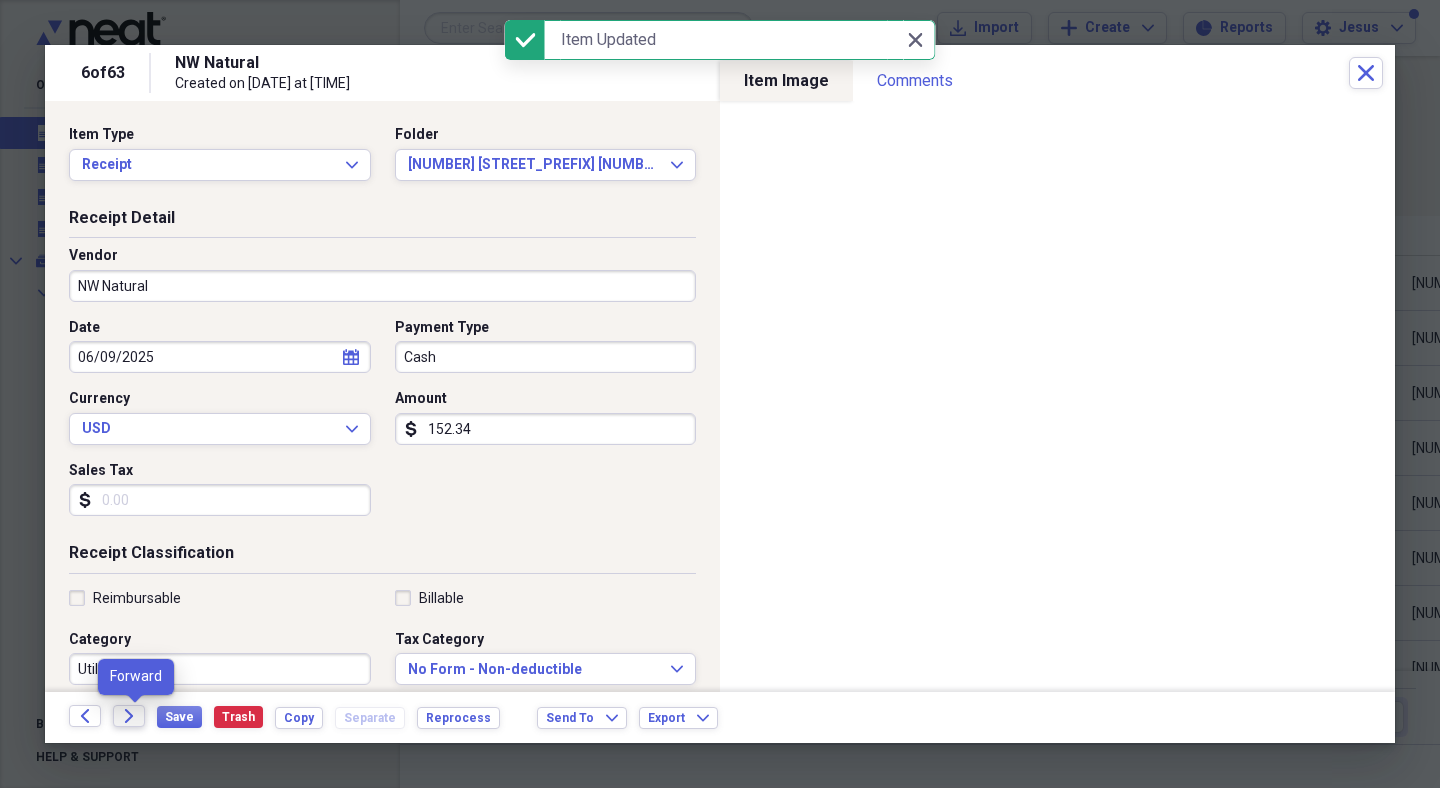 click on "Forward" at bounding box center (129, 716) 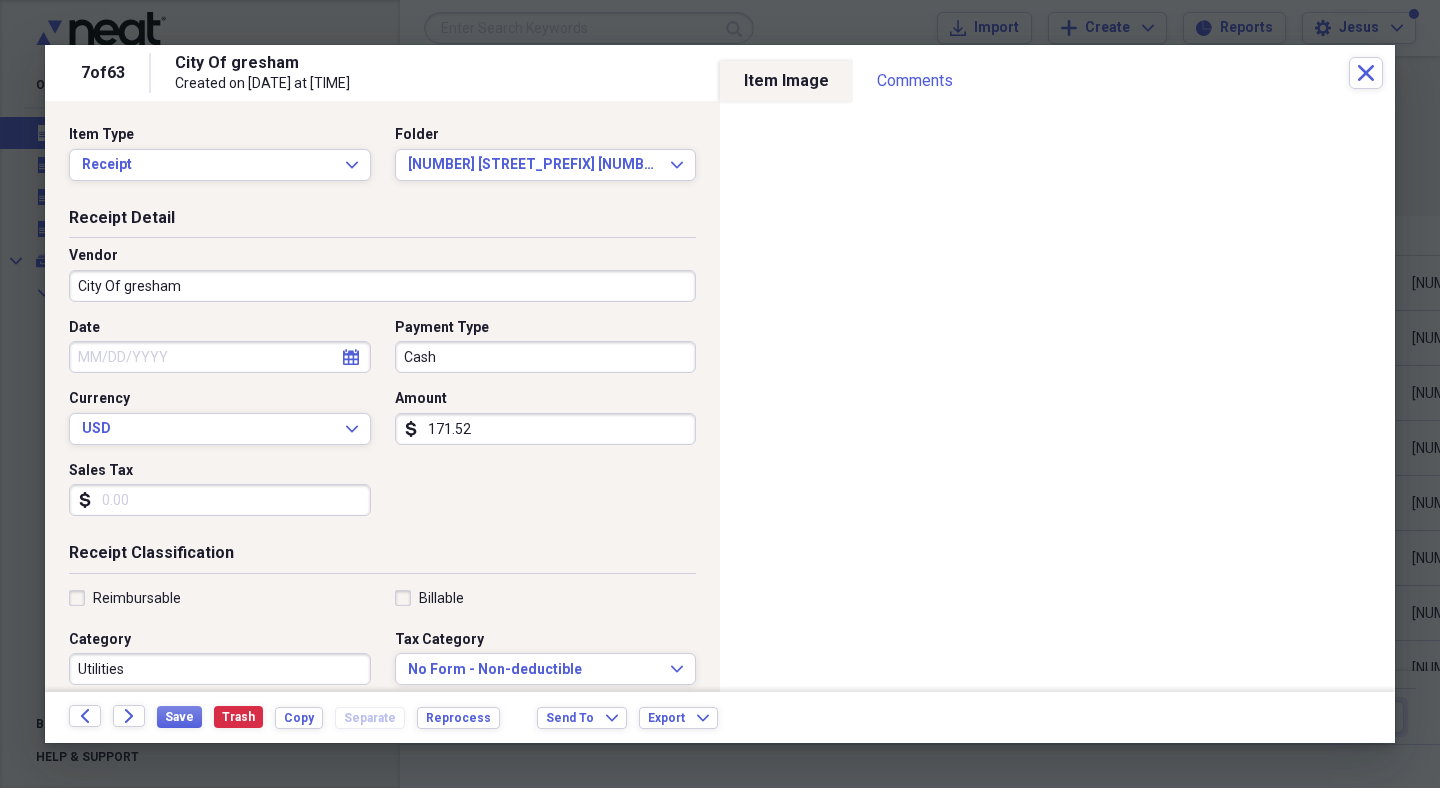 click on "calendar Calendar" at bounding box center (351, 357) 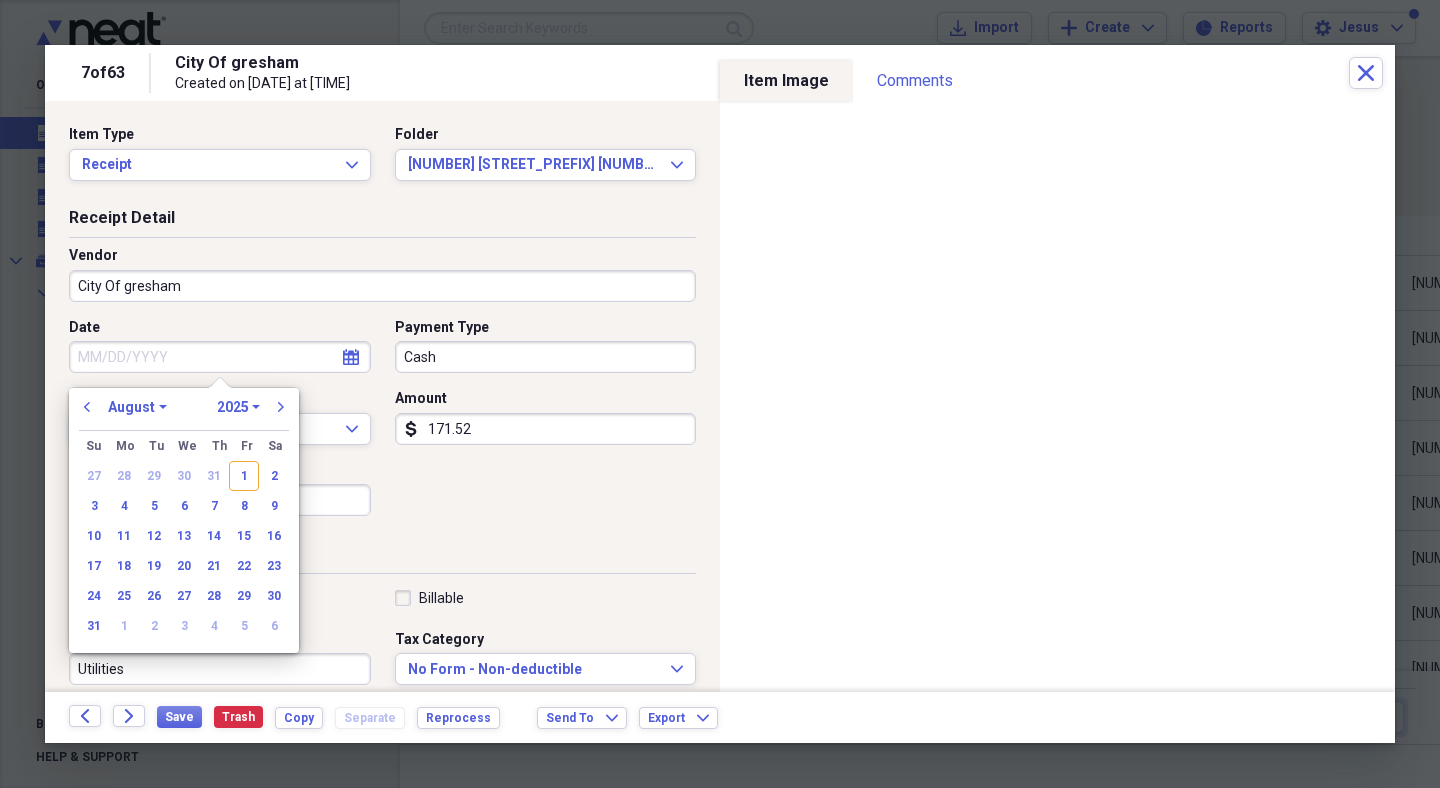 click on "previous January February March April May June July August September October November December 1970 1971 1972 1973 1974 1975 1976 1977 1978 1979 1980 1981 1982 1983 1984 1985 1986 1987 1988 1989 1990 1991 1992 1993 1994 1995 1996 1997 1998 1999 2000 2001 2002 2003 2004 2005 2006 2007 2008 2009 2010 2011 2012 2013 2014 2015 2016 2017 2018 2019 2020 2021 2022 2023 2024 2025 2026 2027 2028 2029 2030 2031 2032 2033 2034 2035 next" at bounding box center [184, 413] 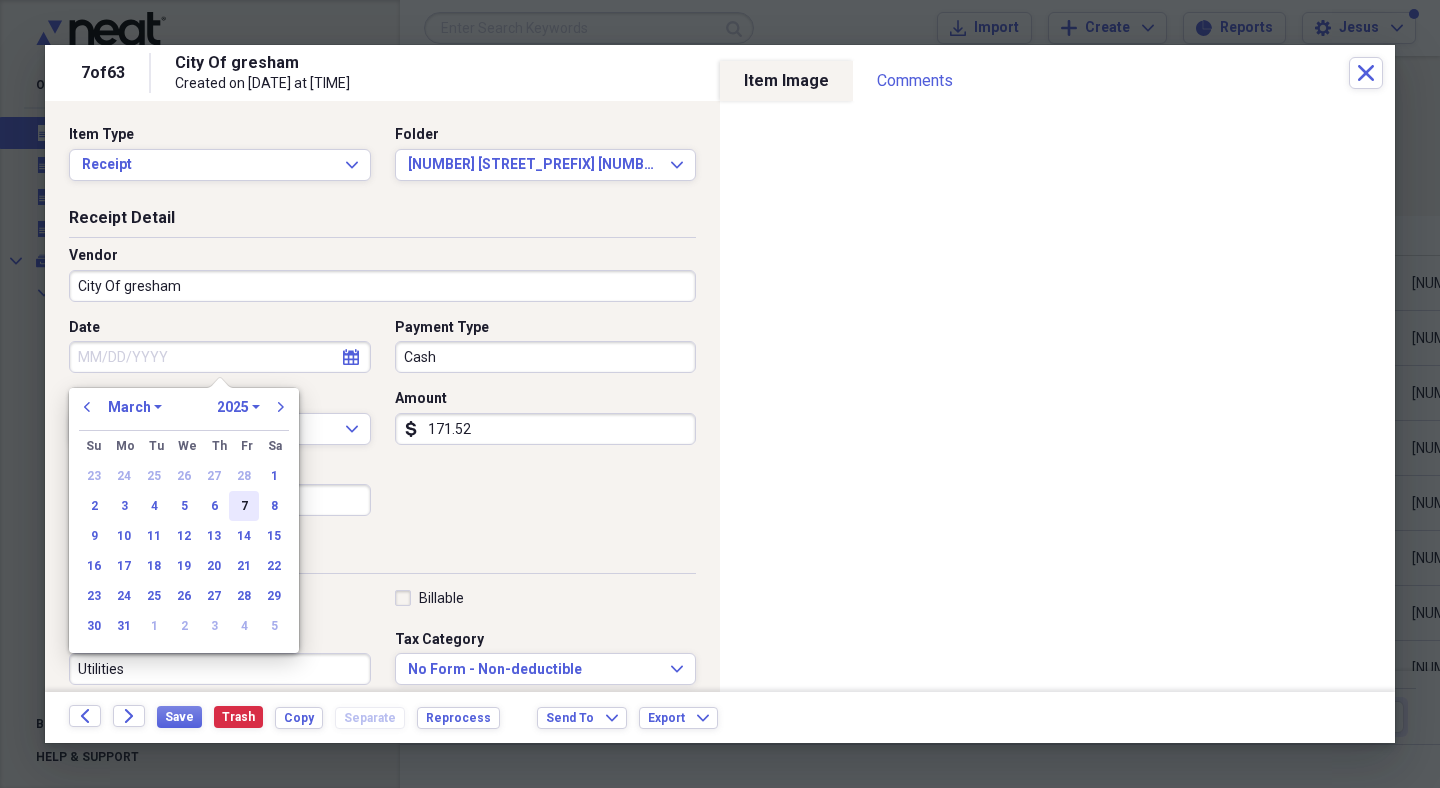 click on "7" at bounding box center [244, 506] 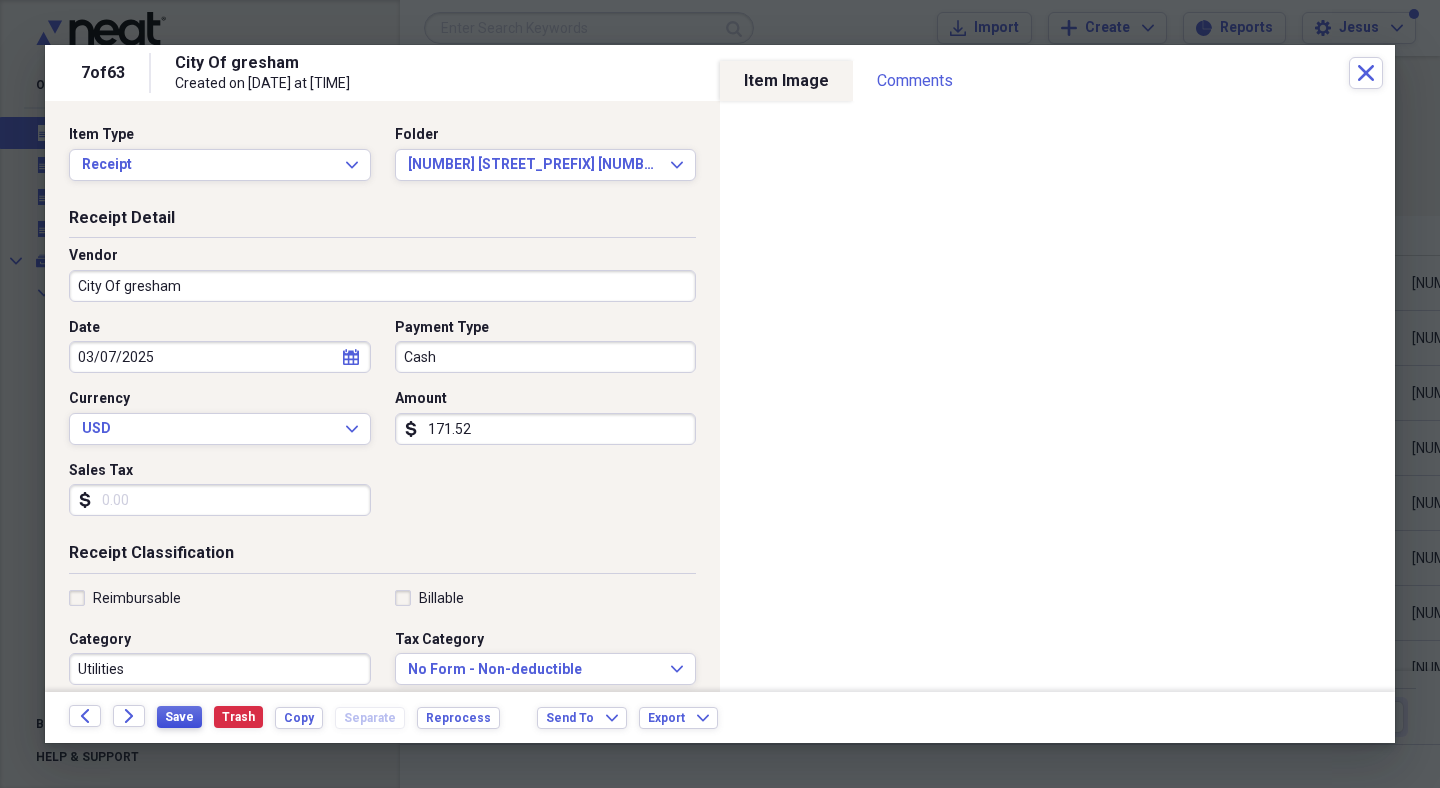 click on "Save" at bounding box center (179, 717) 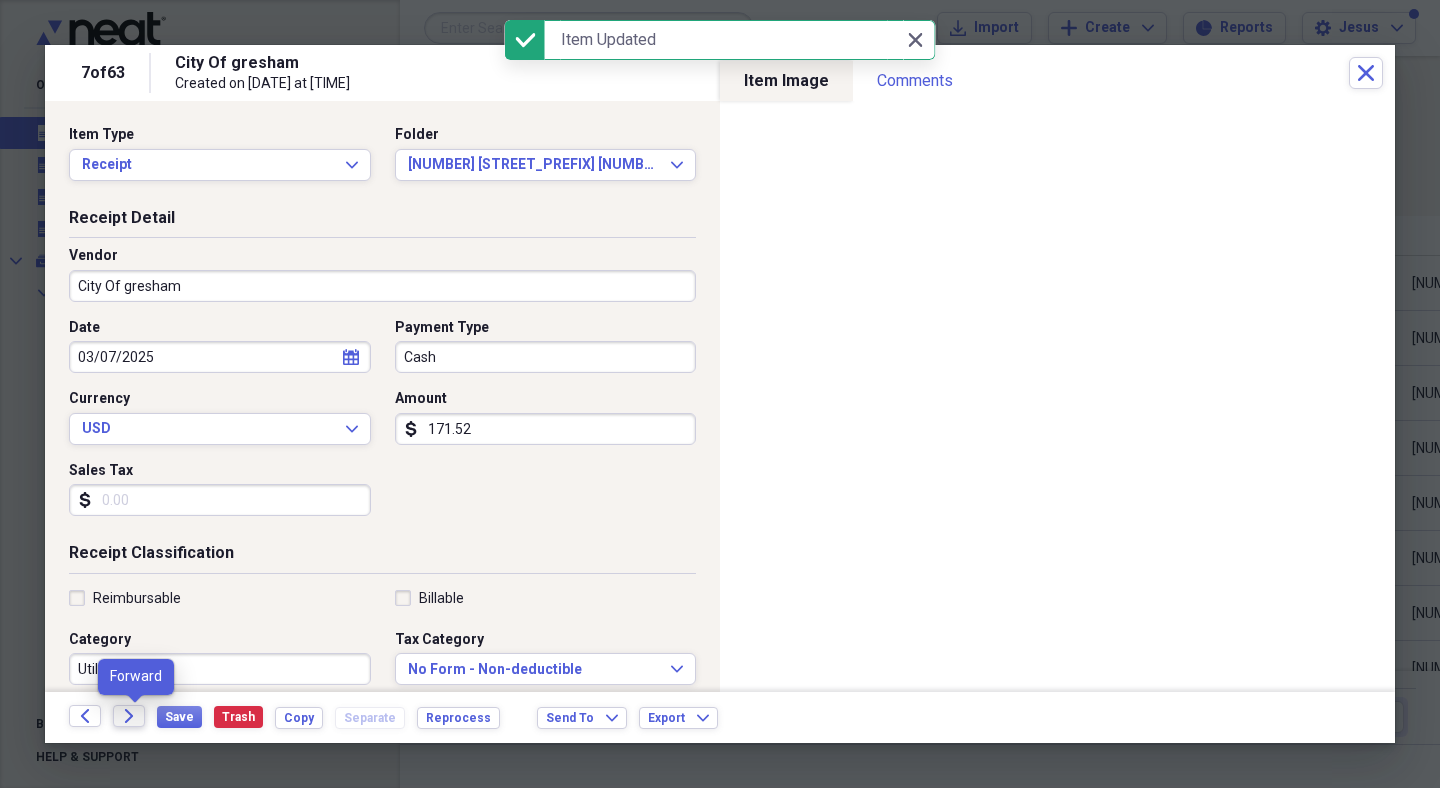 click on "Forward" 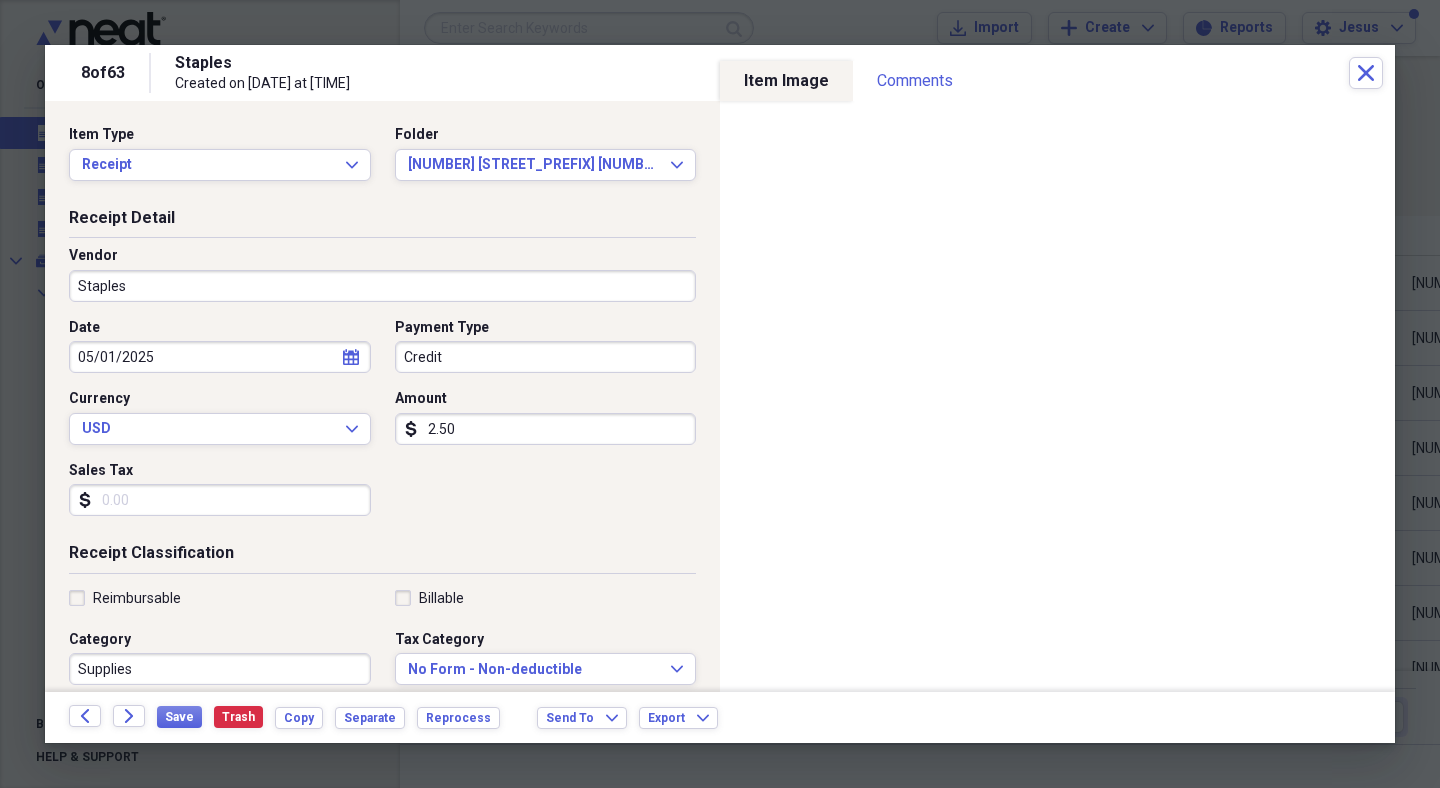 click on "Amount" at bounding box center (546, 399) 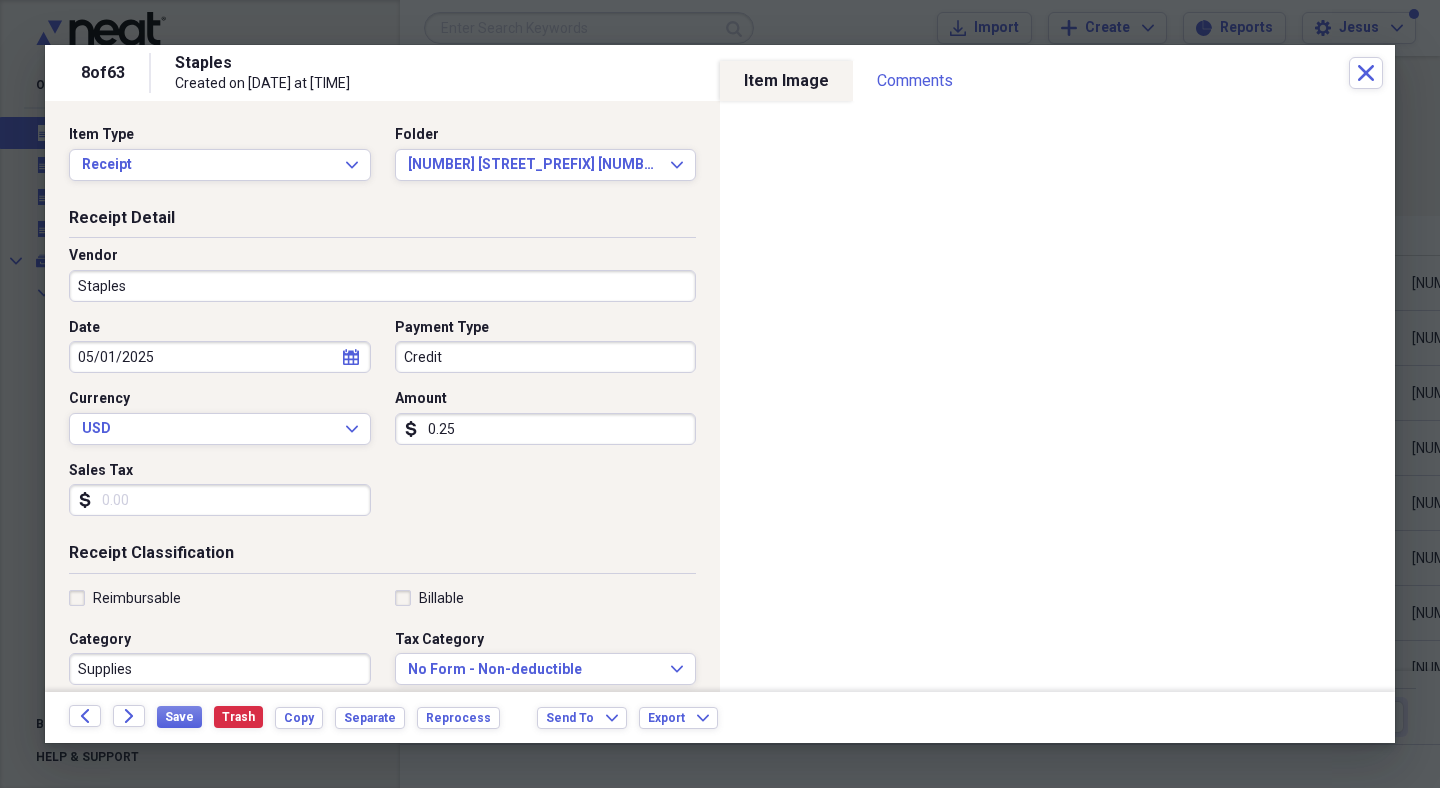 type on "0.02" 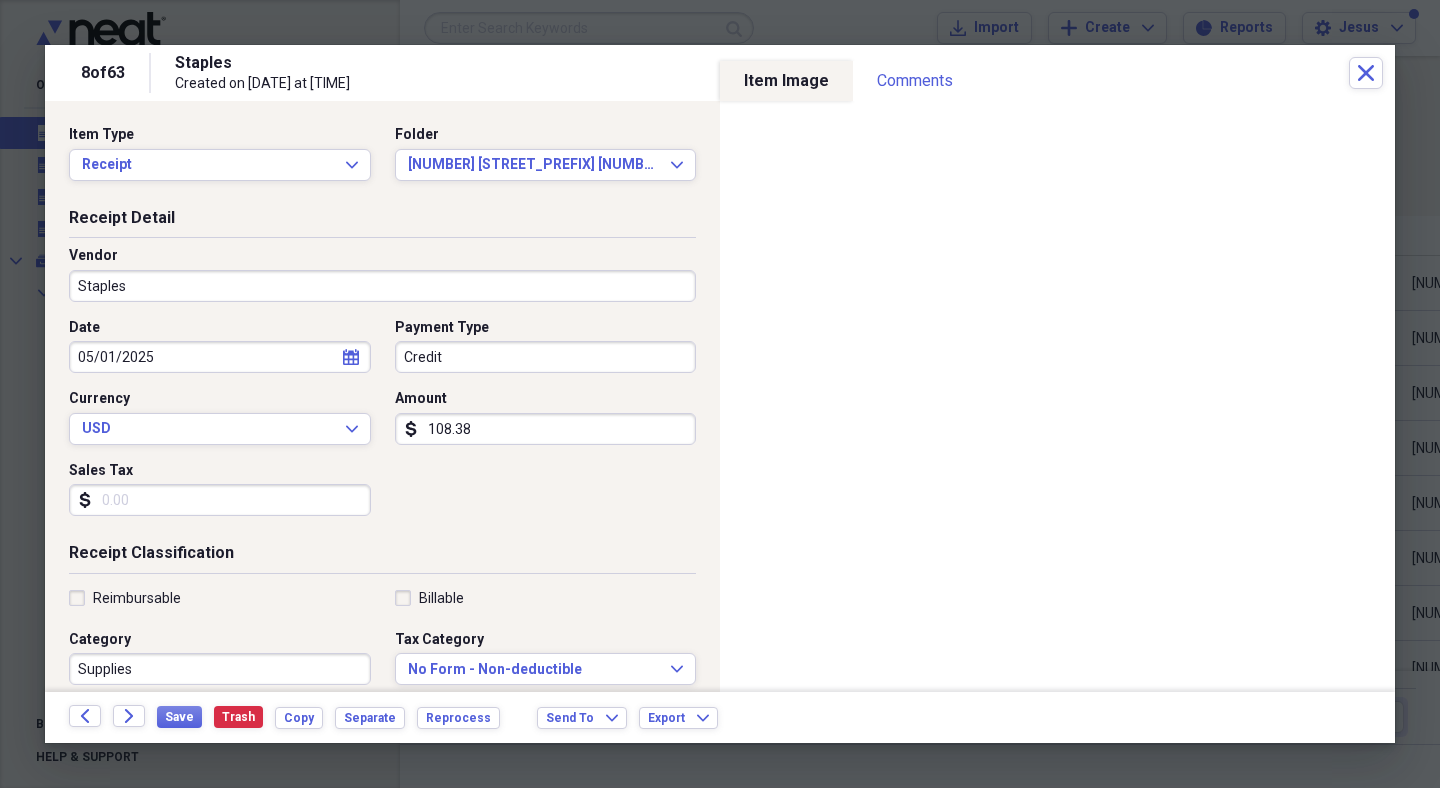 type on "108.38" 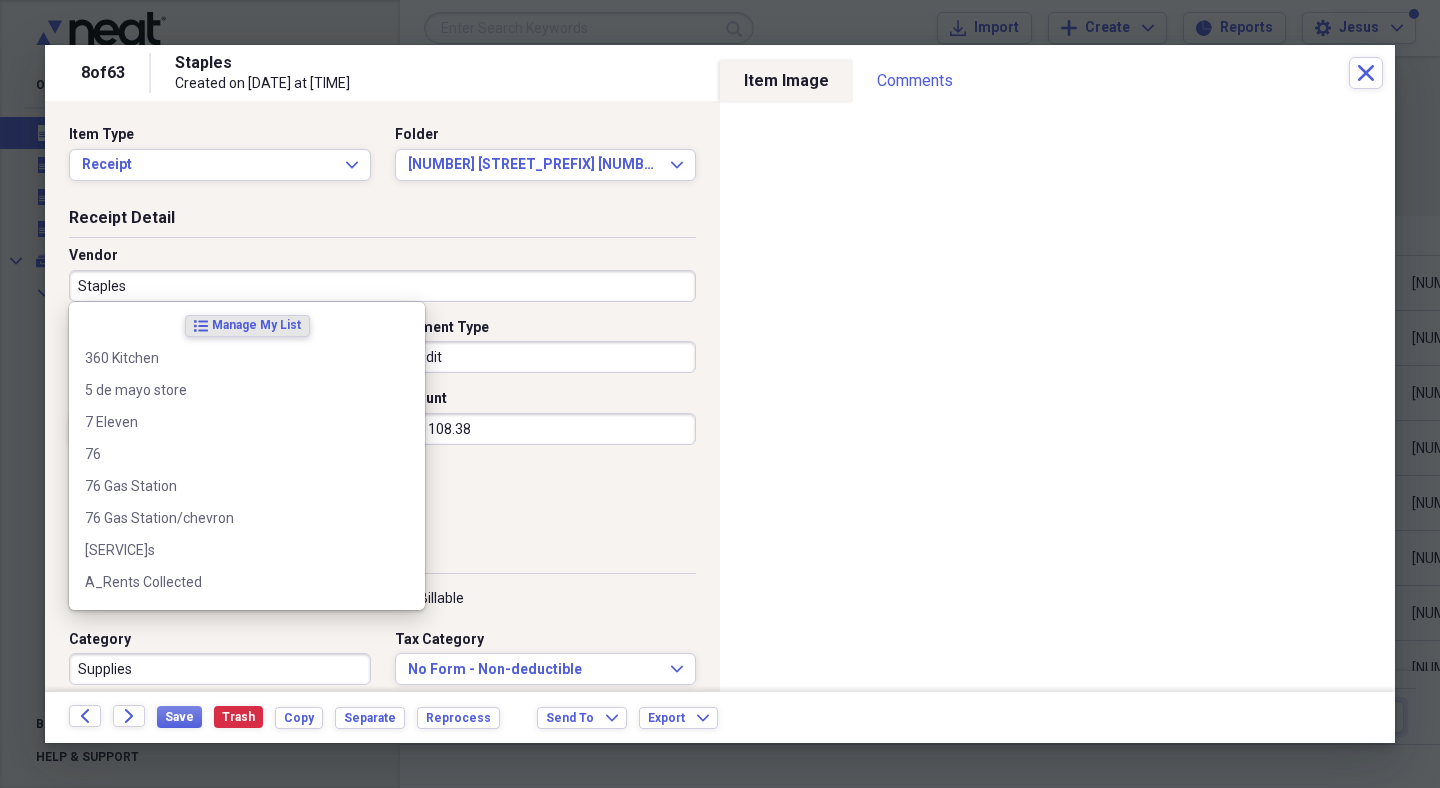 click on "Staples" at bounding box center [382, 286] 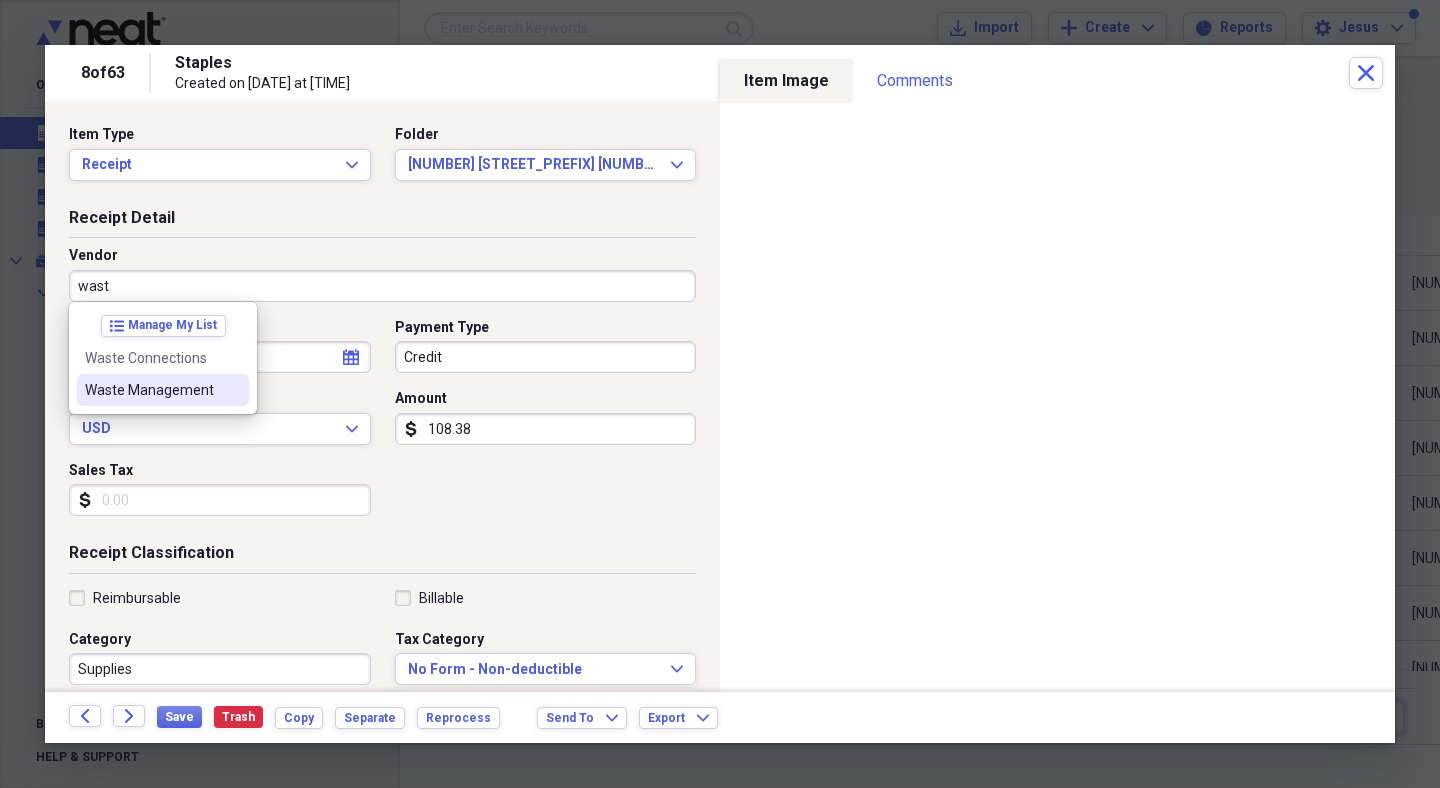 click on "Waste Management" at bounding box center [151, 390] 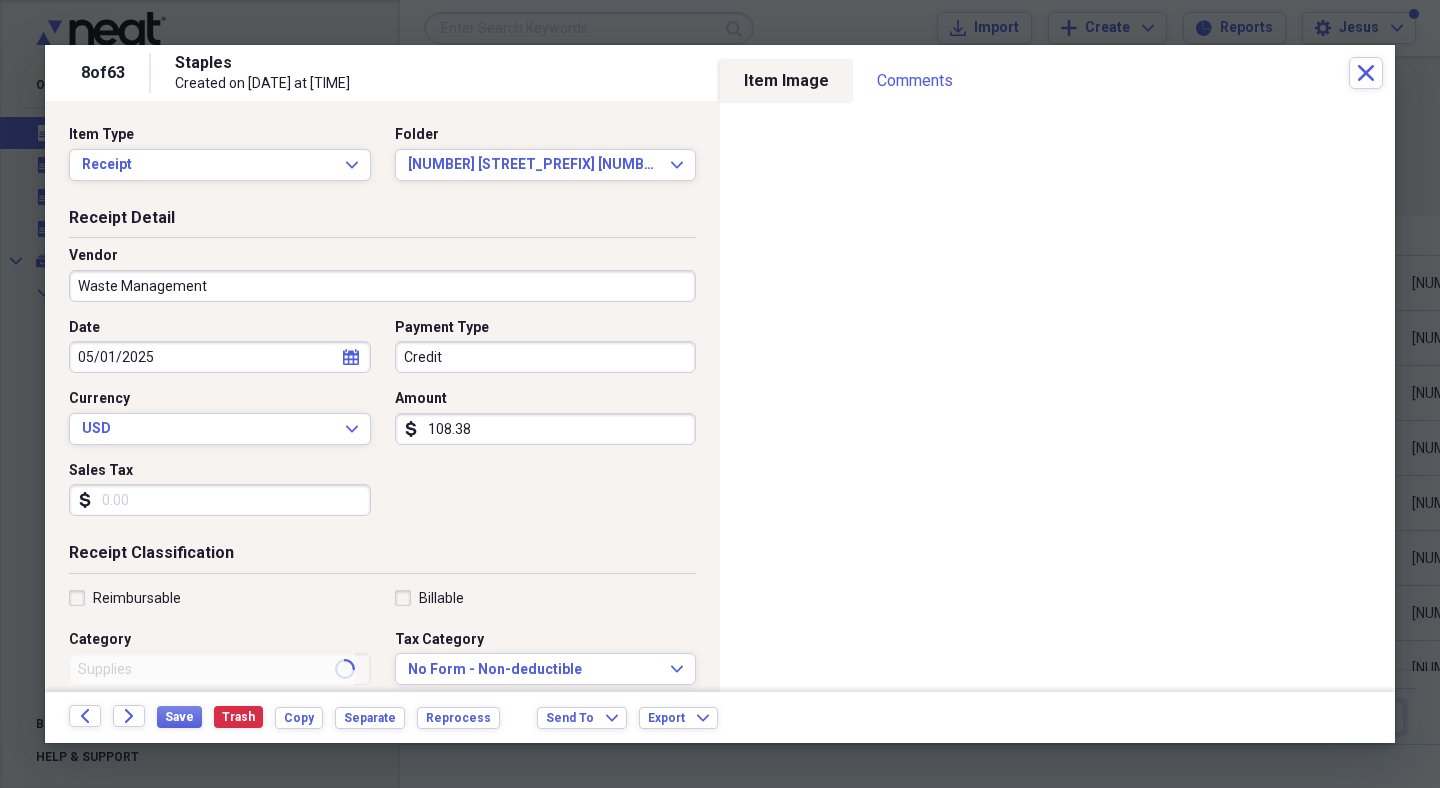 type on "Utilities" 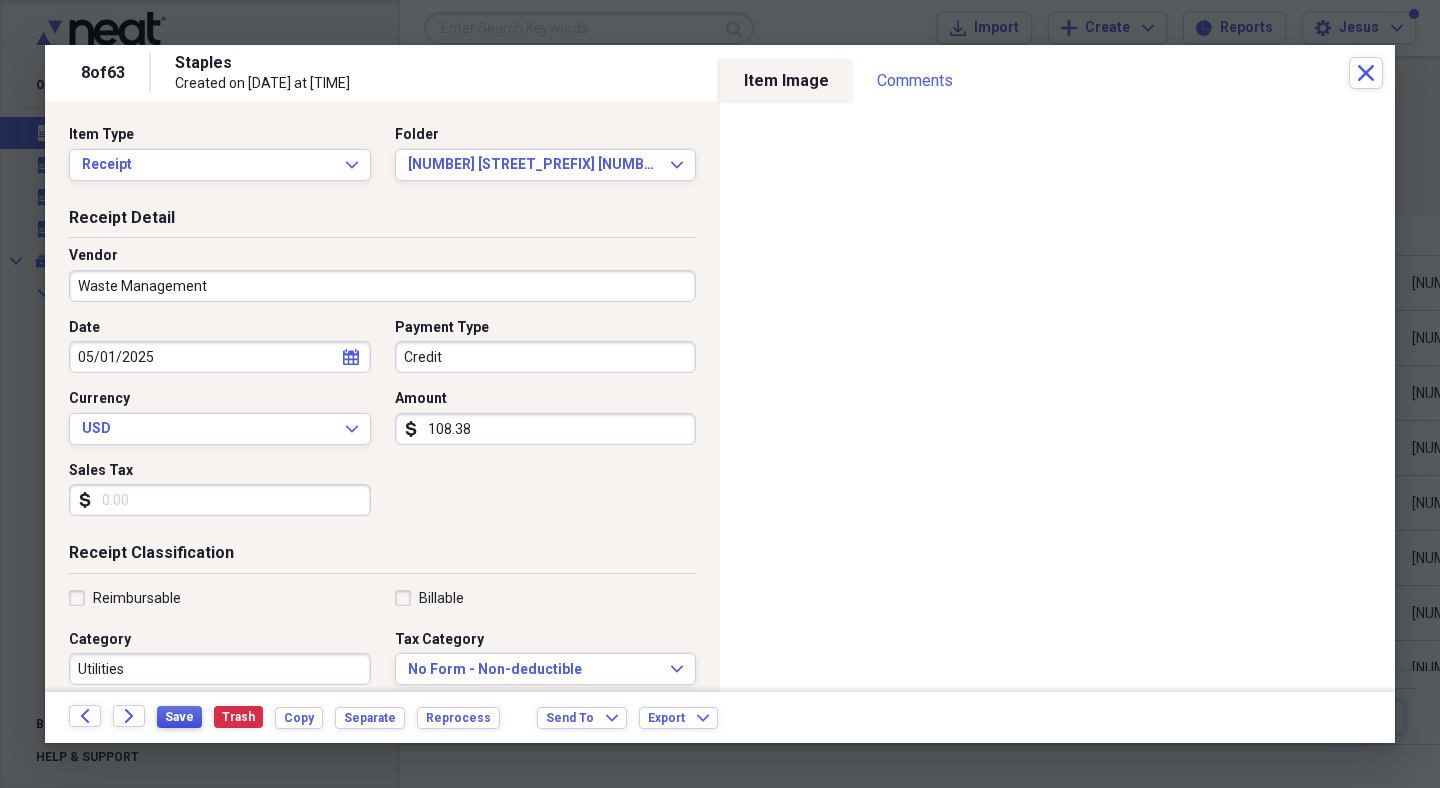 click on "Save" at bounding box center (179, 717) 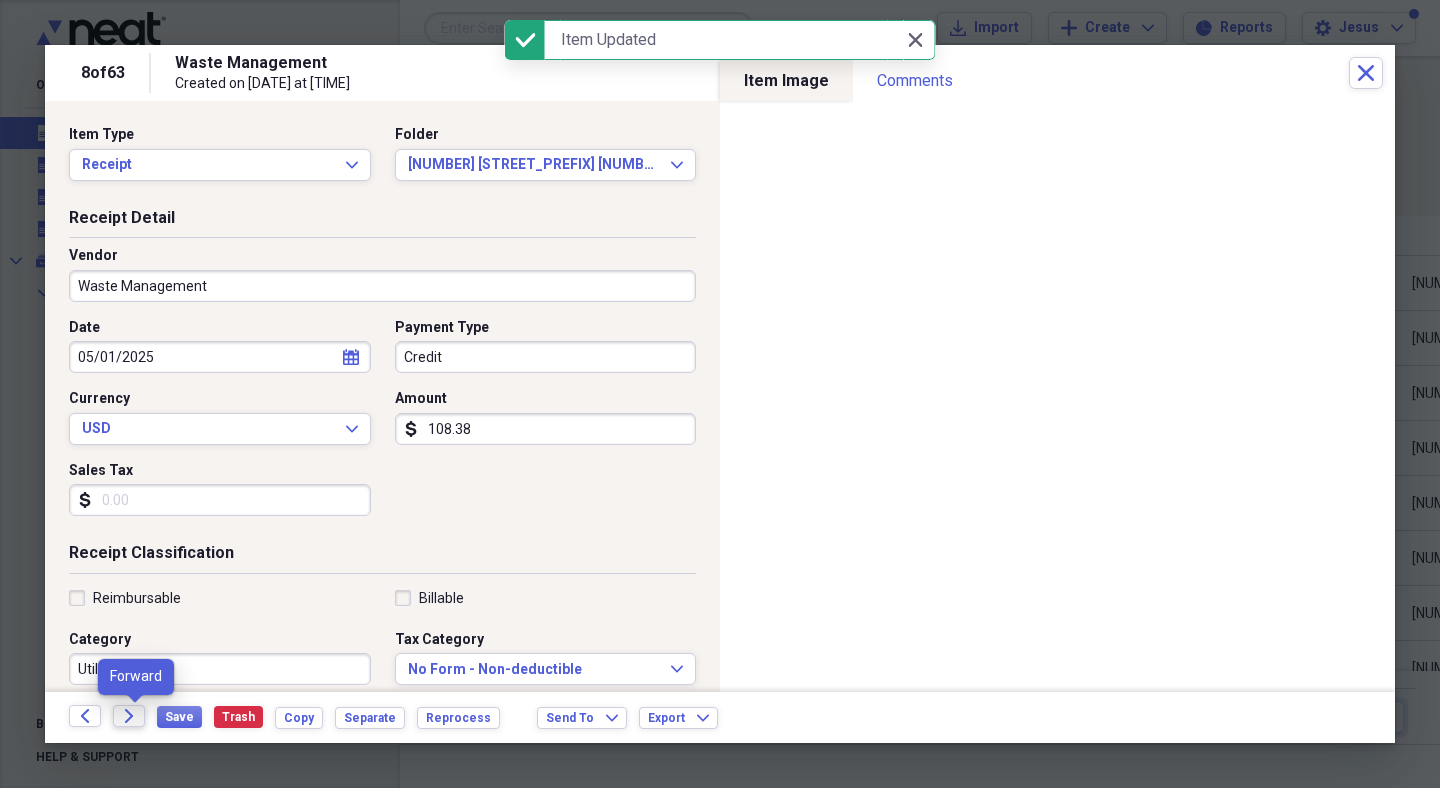 click on "Forward" at bounding box center [129, 716] 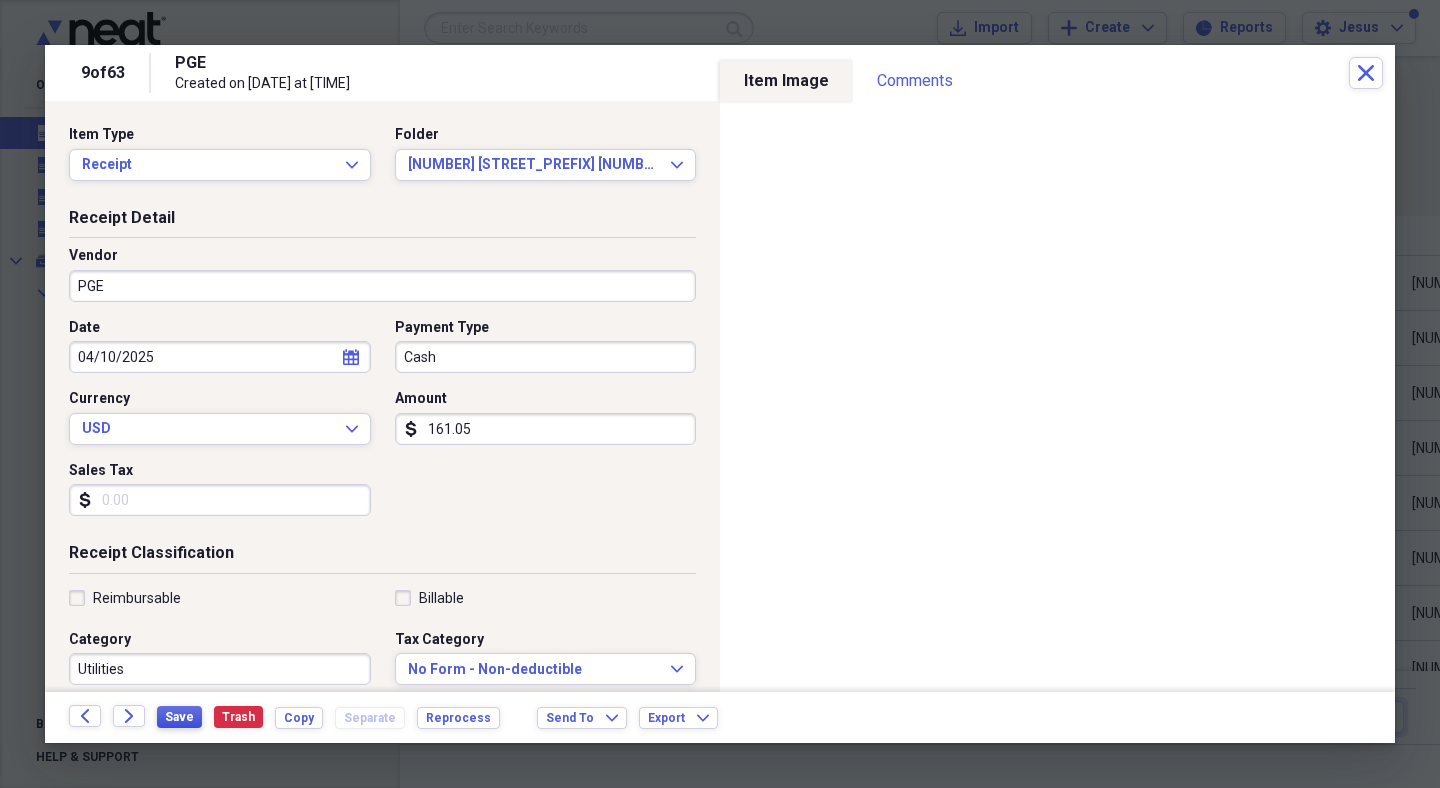 click on "Save" at bounding box center [179, 717] 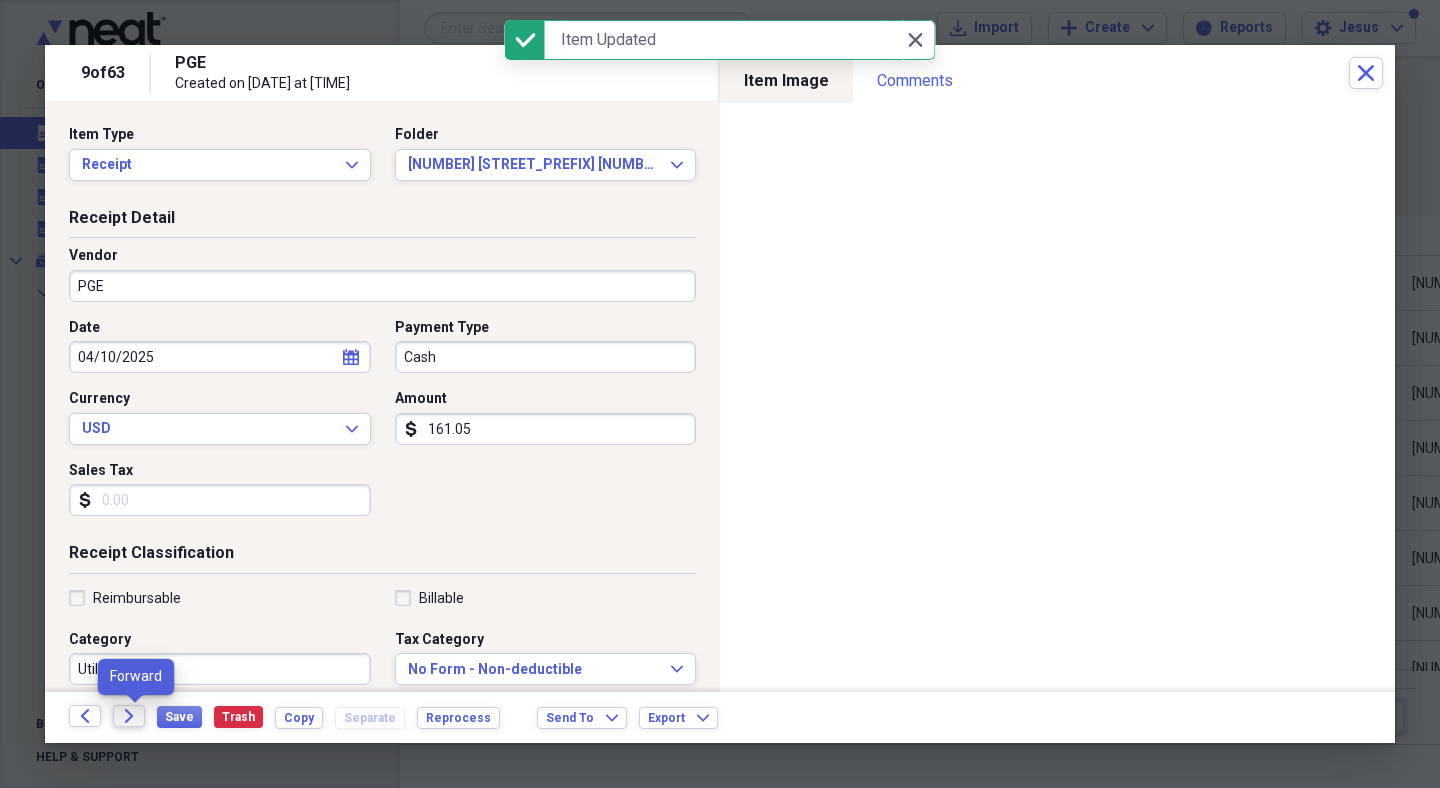 click on "Forward" 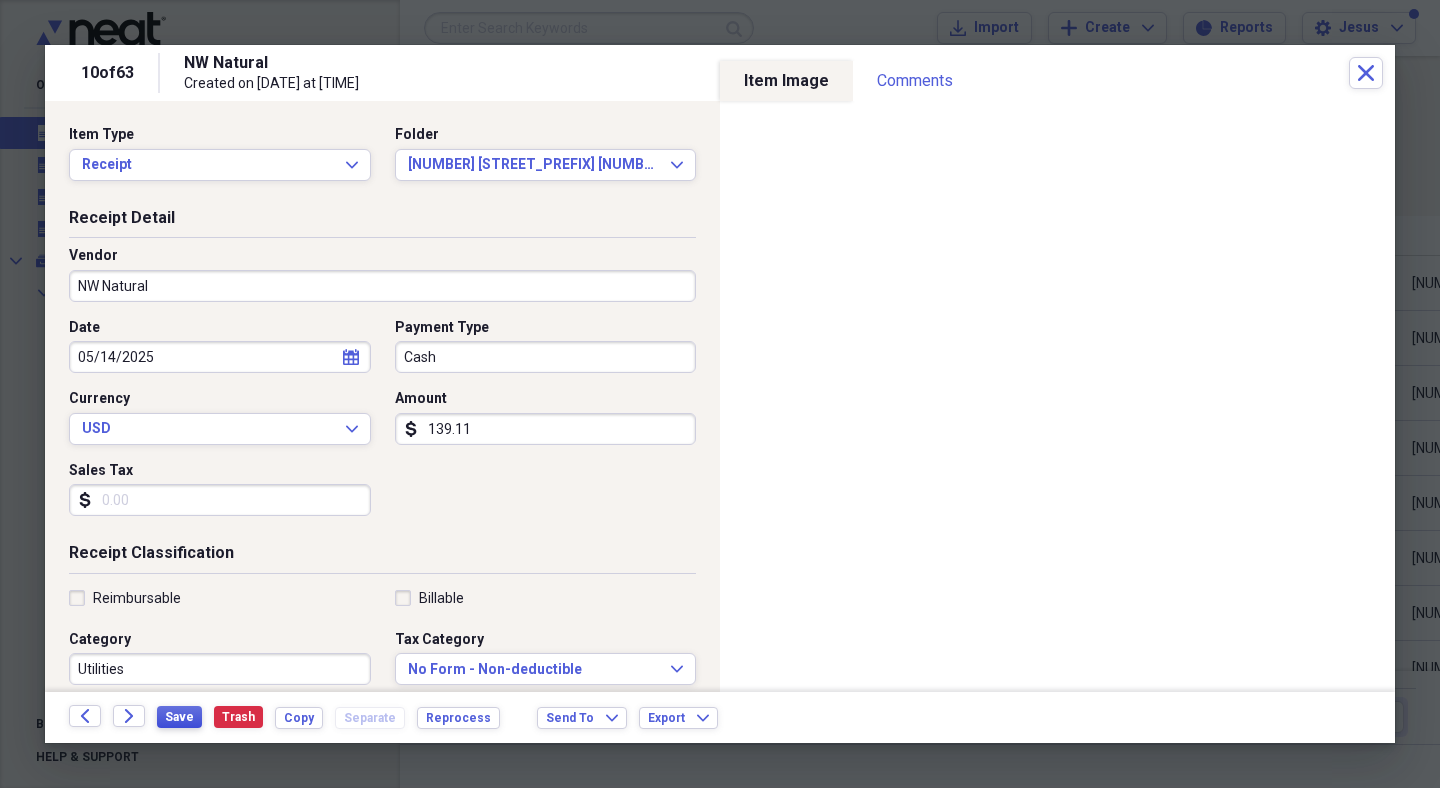 click on "Save" at bounding box center (179, 717) 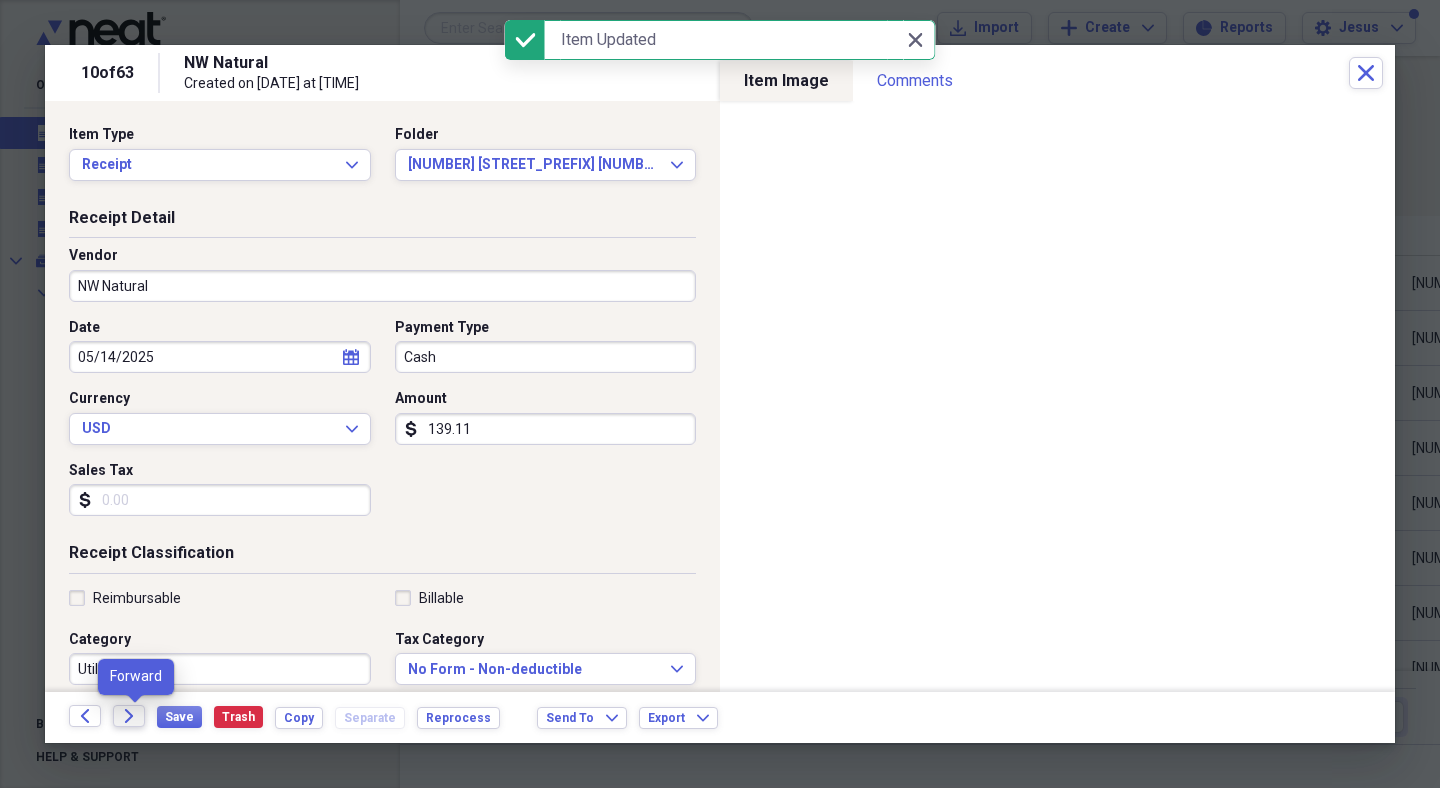 click 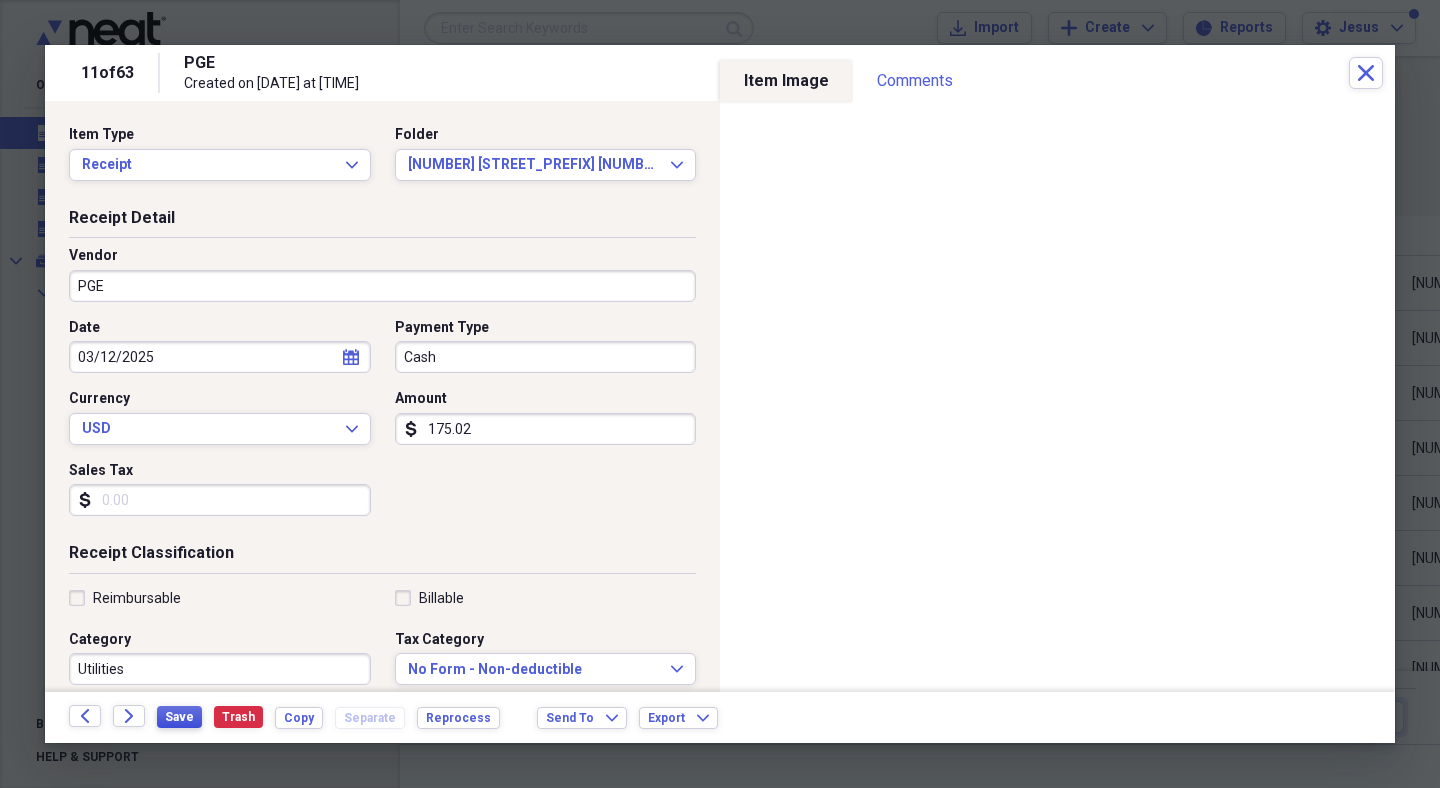click on "Save" at bounding box center [179, 717] 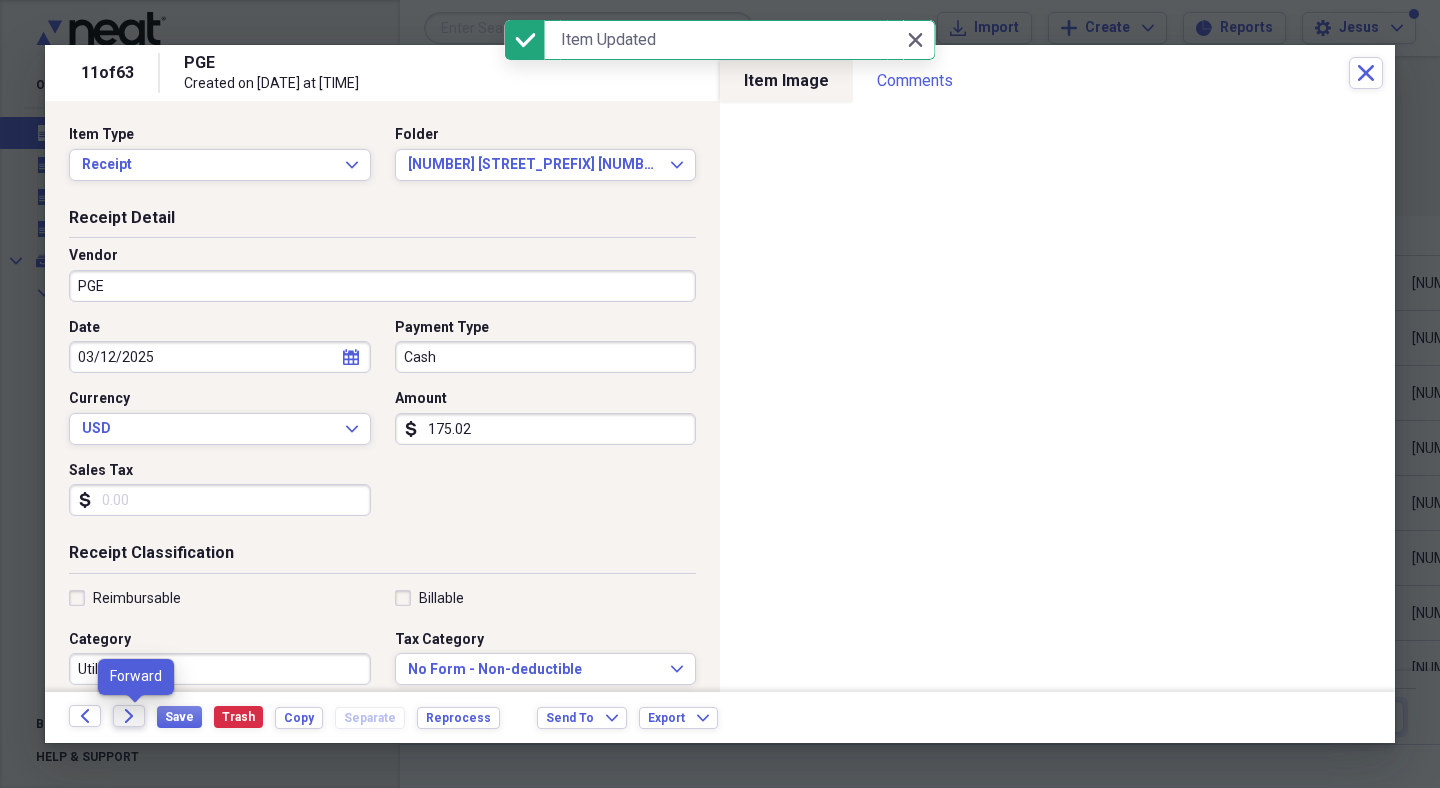 click 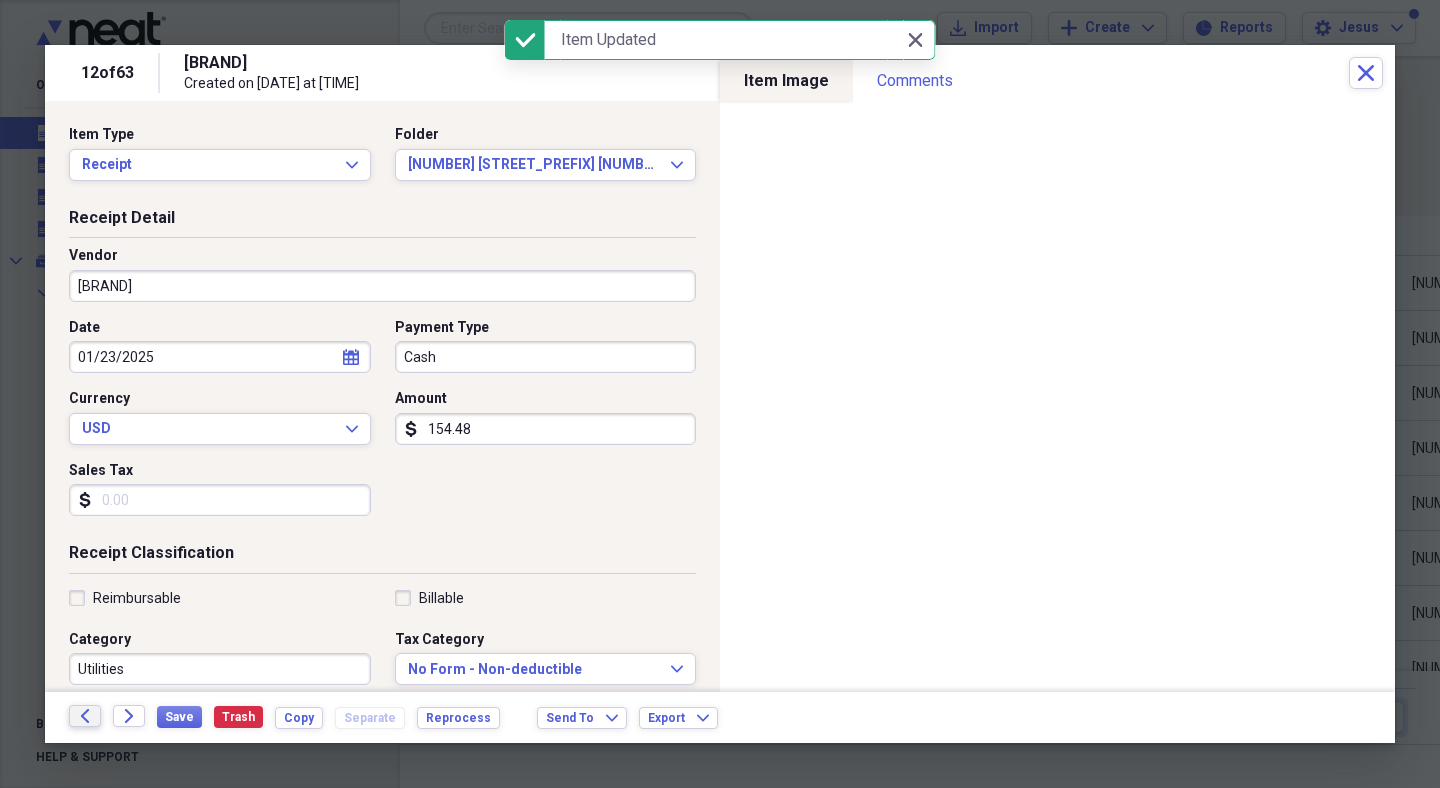 click on "Back" 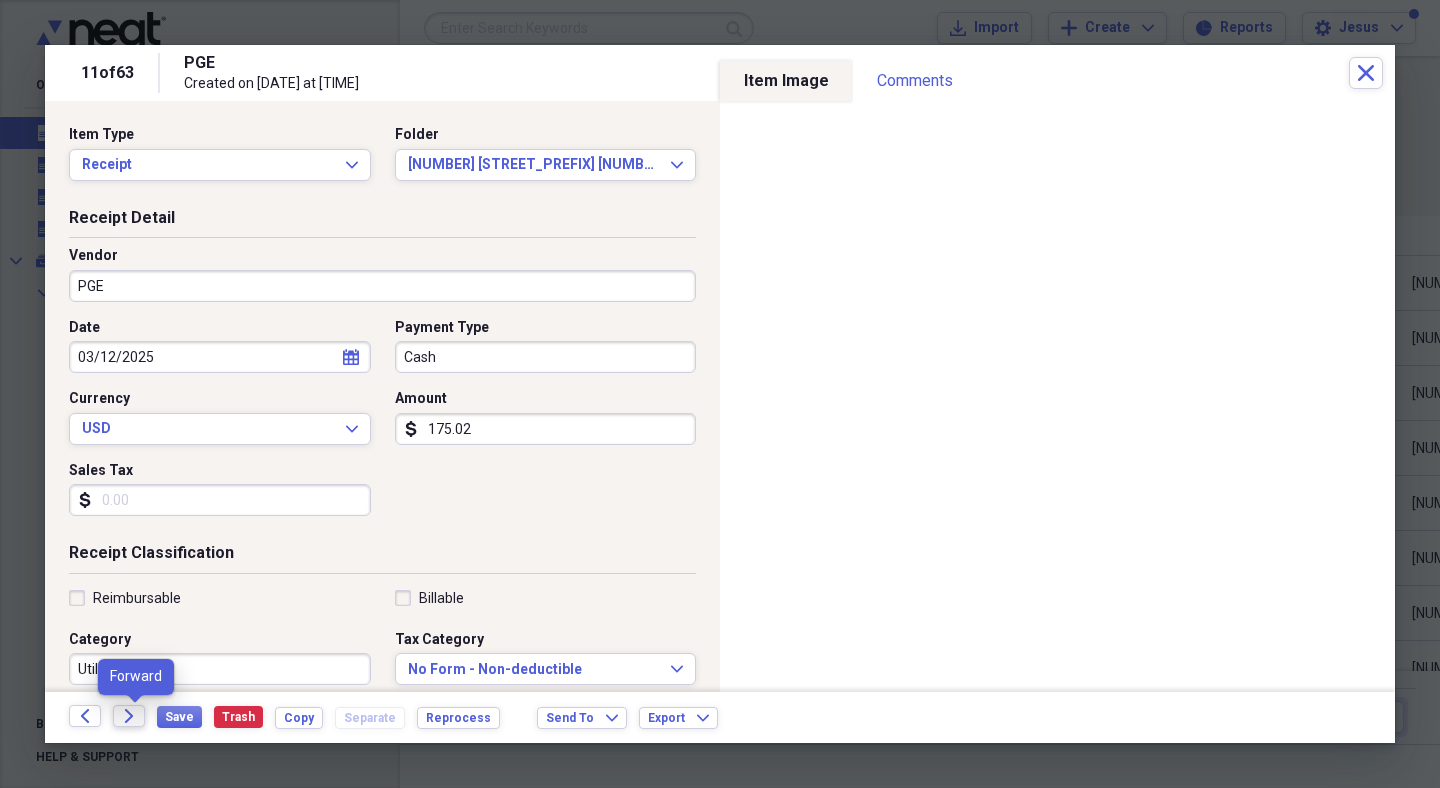 click on "Forward" 